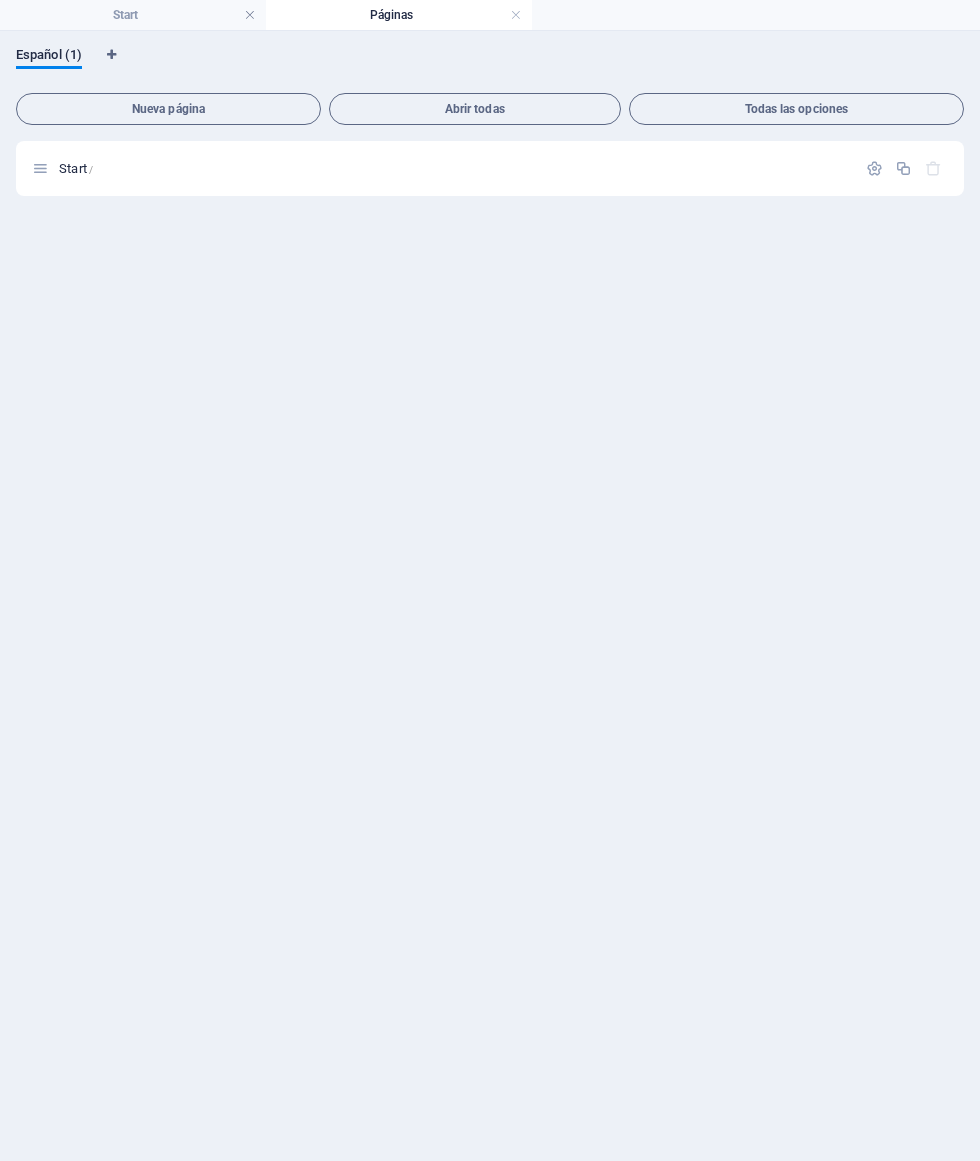 scroll, scrollTop: 0, scrollLeft: 0, axis: both 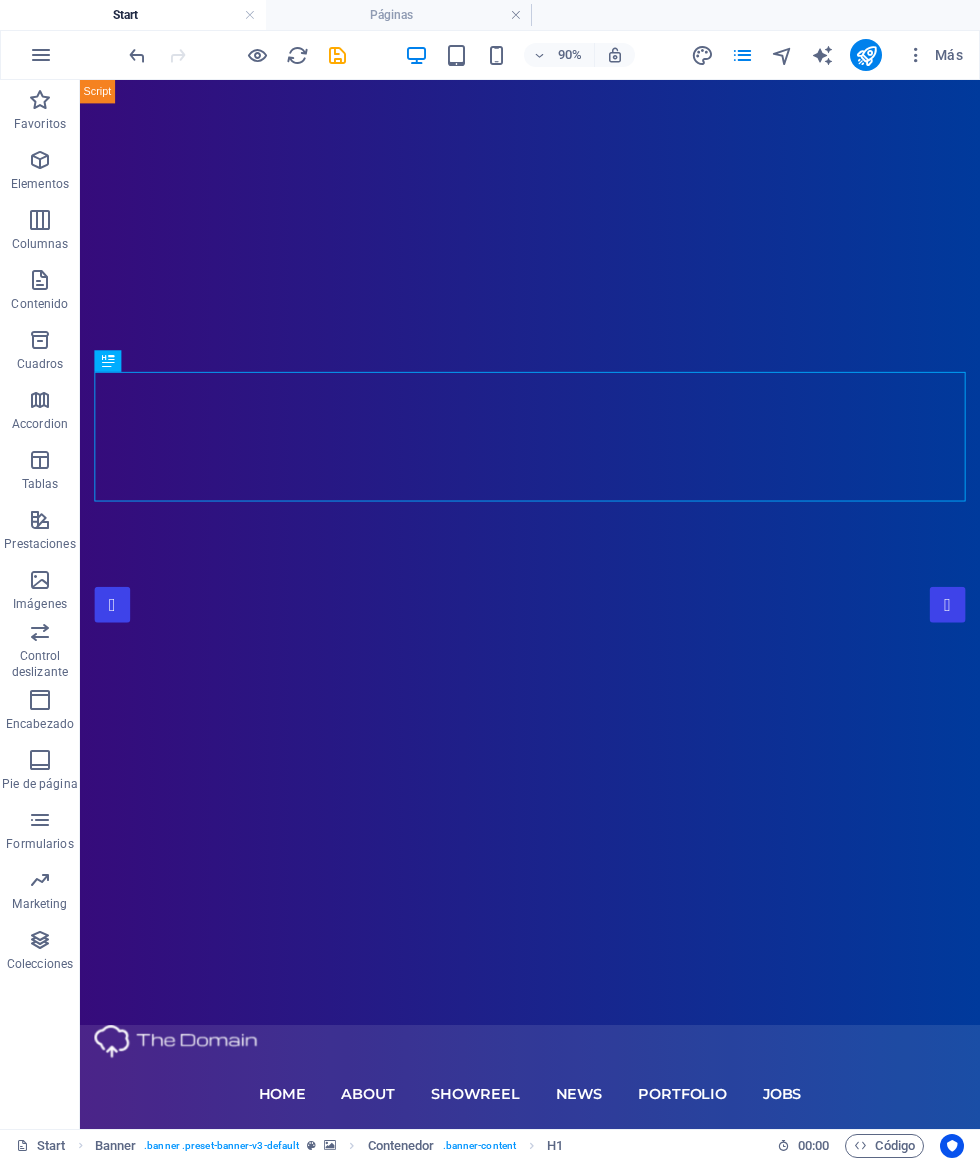 click on "Páginas" at bounding box center [399, 15] 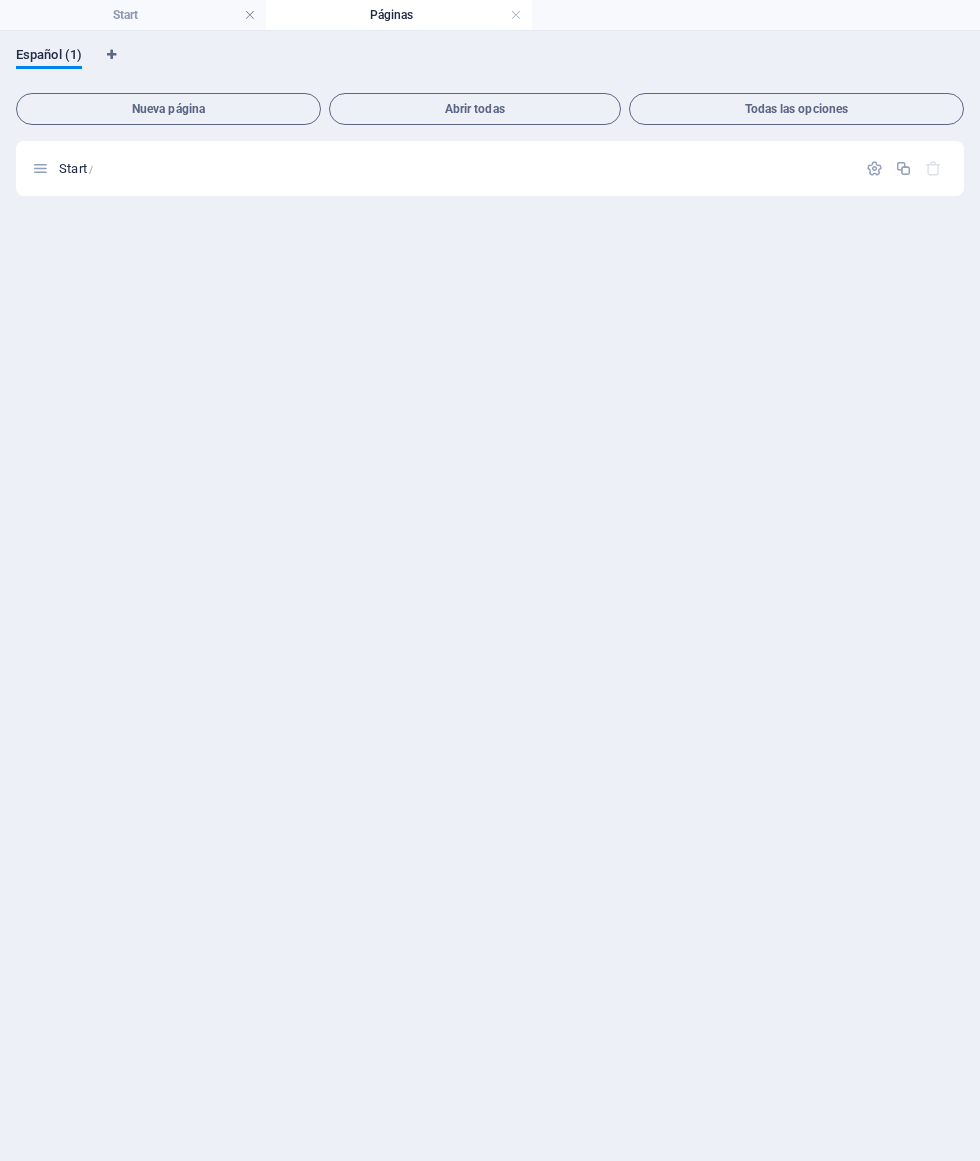 click at bounding box center [516, 15] 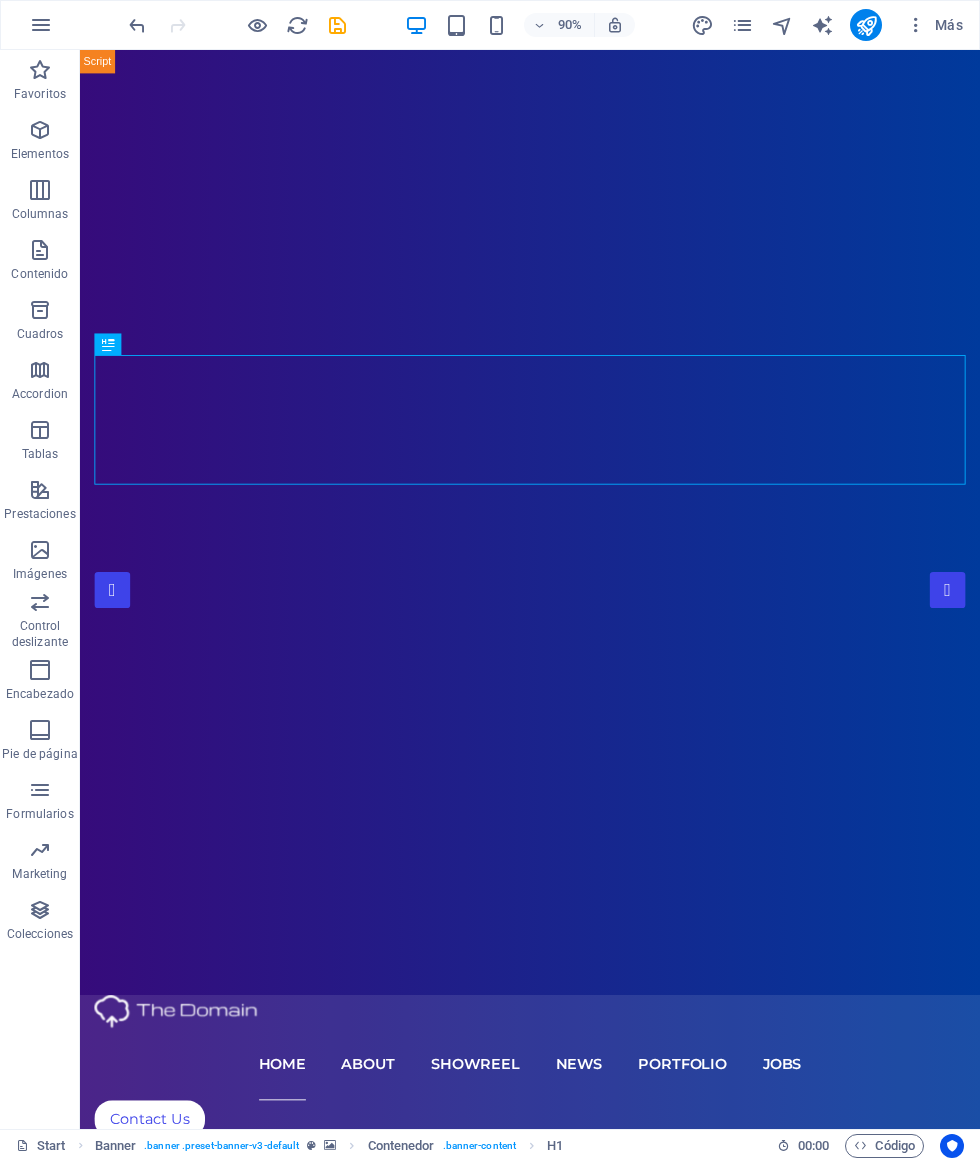 click on "90% Más" at bounding box center [490, 25] 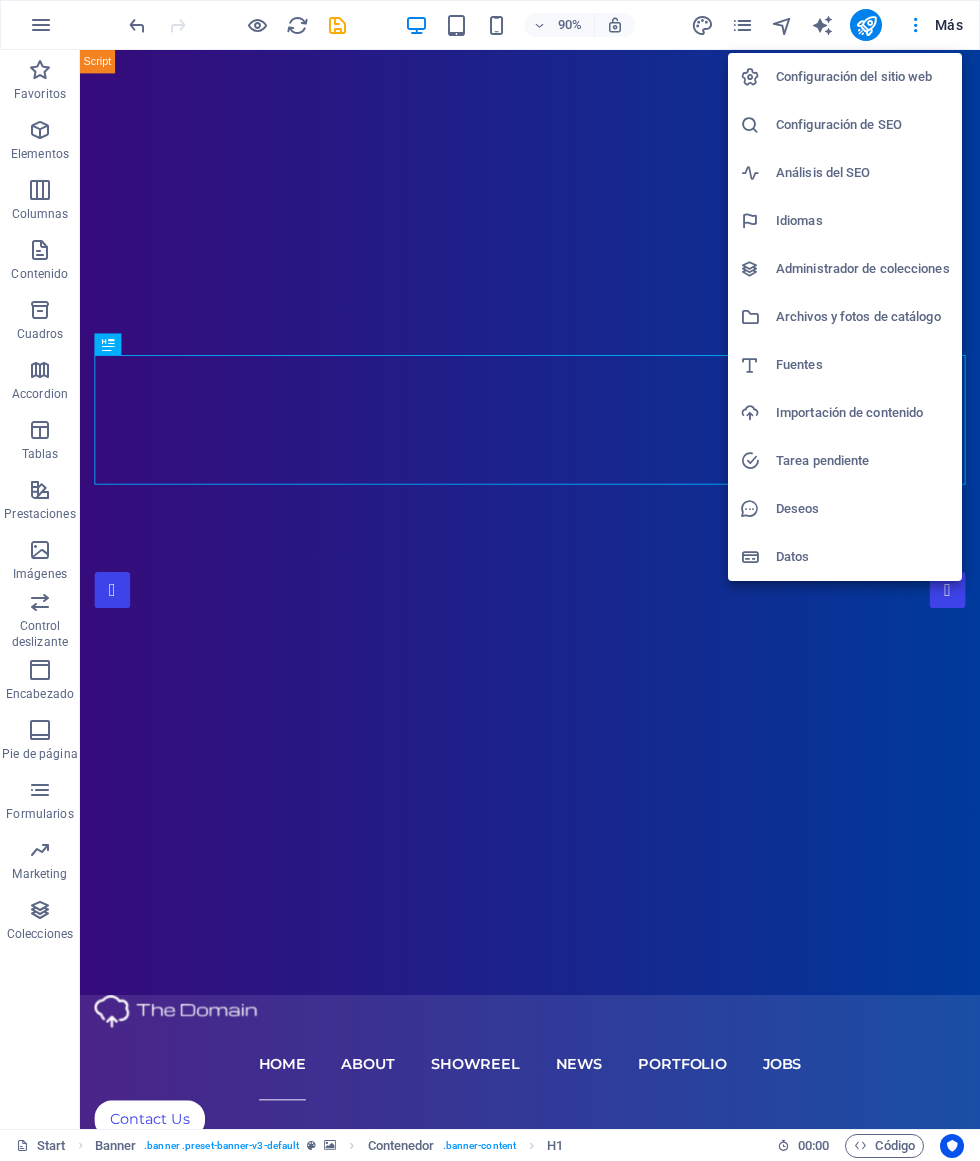 click on "Administrador de colecciones" at bounding box center [863, 269] 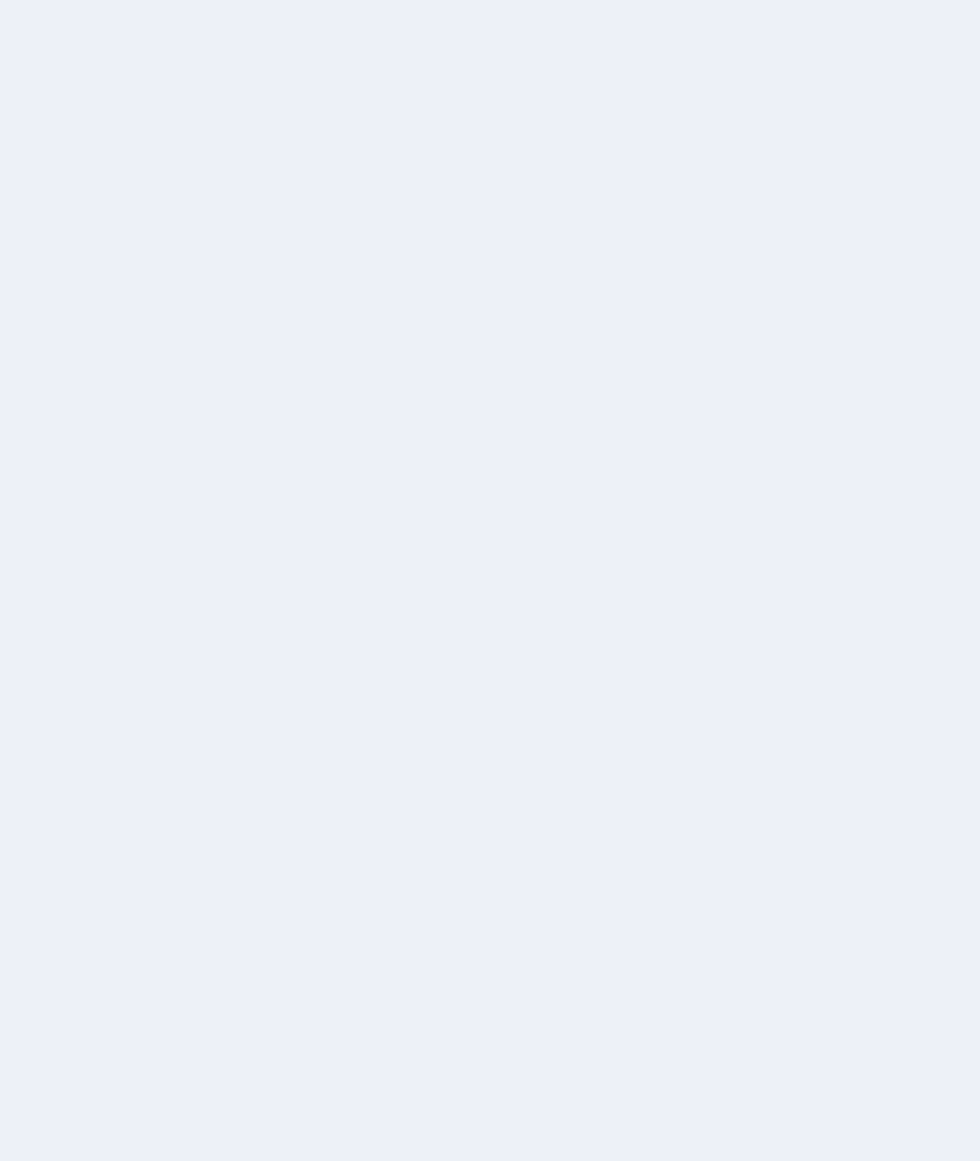 scroll, scrollTop: 0, scrollLeft: 0, axis: both 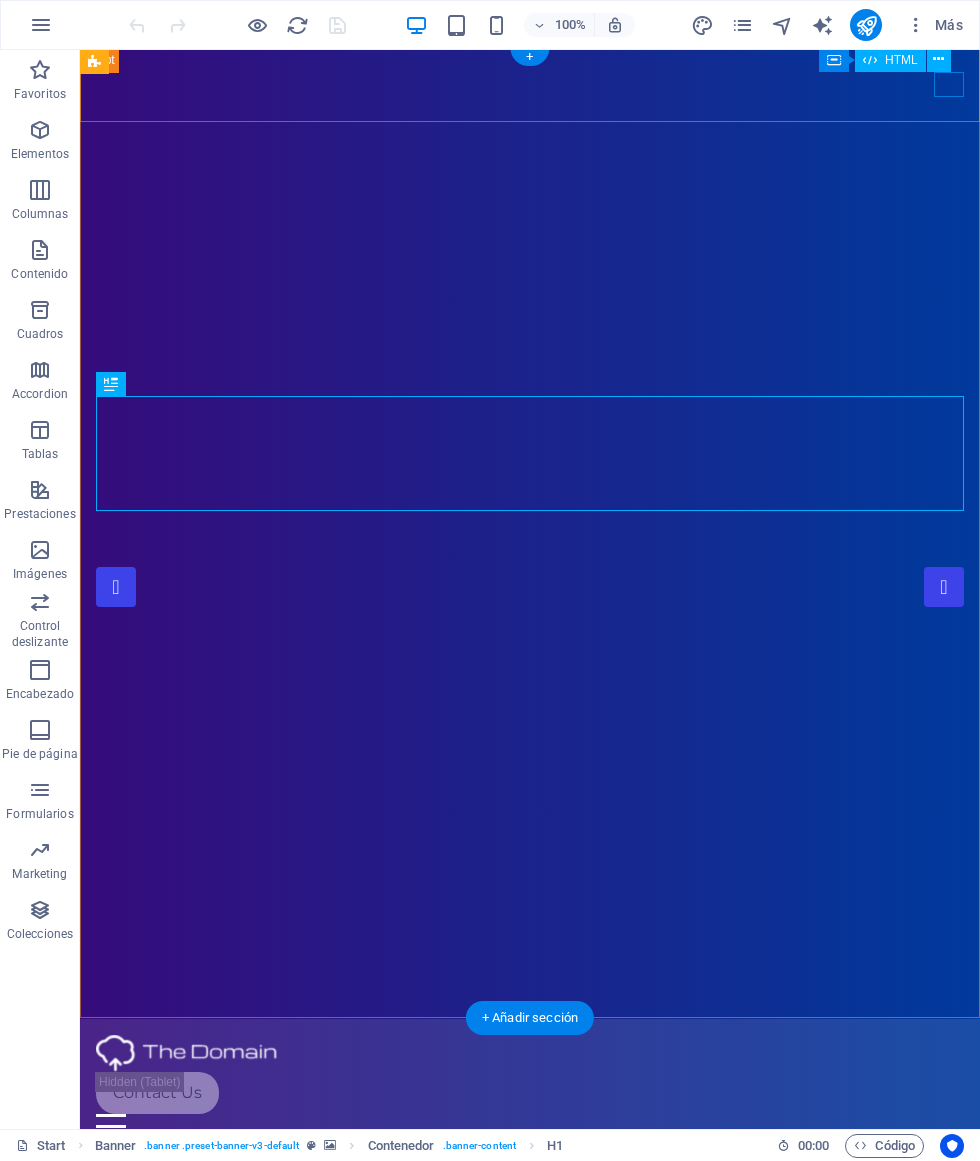 click at bounding box center [530, 1126] 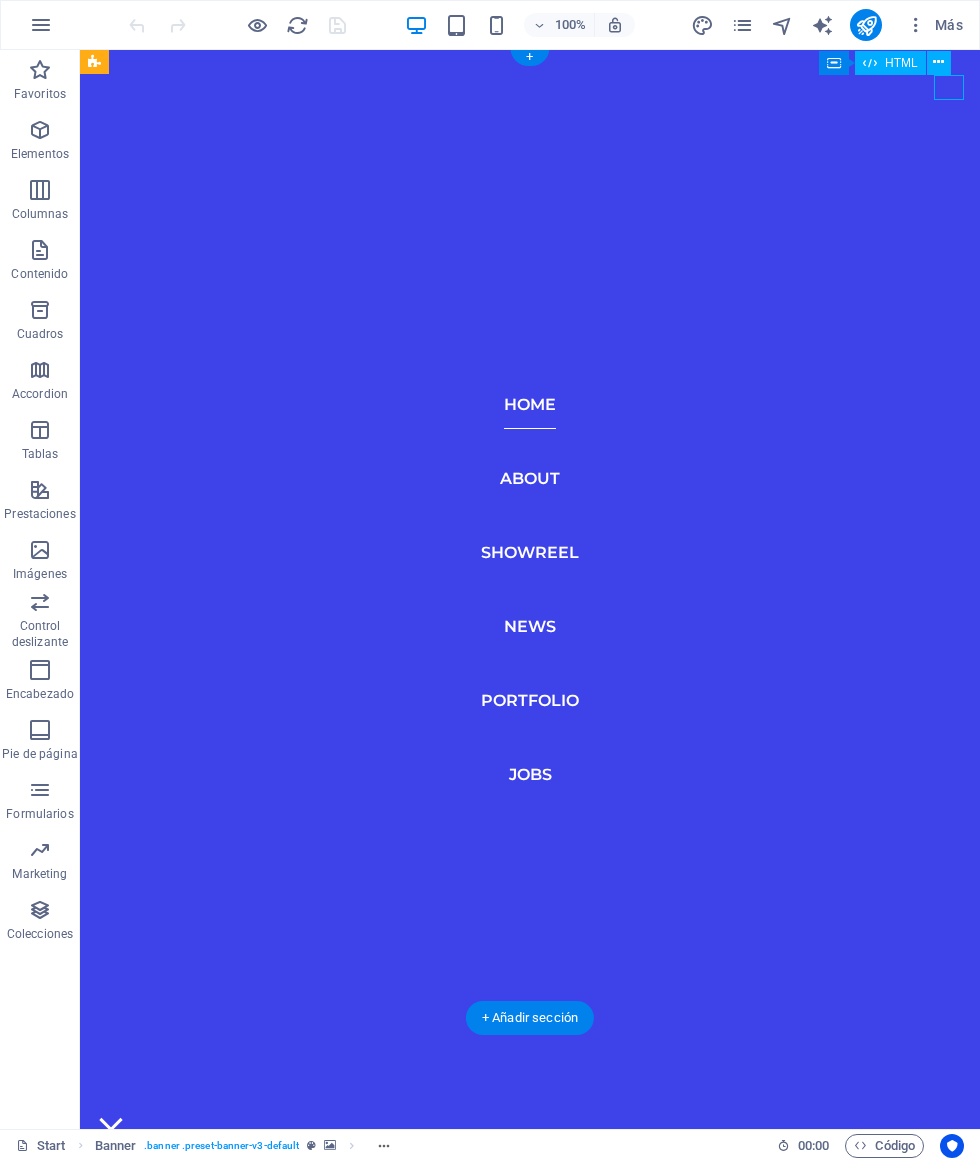 click at bounding box center [111, 1129] 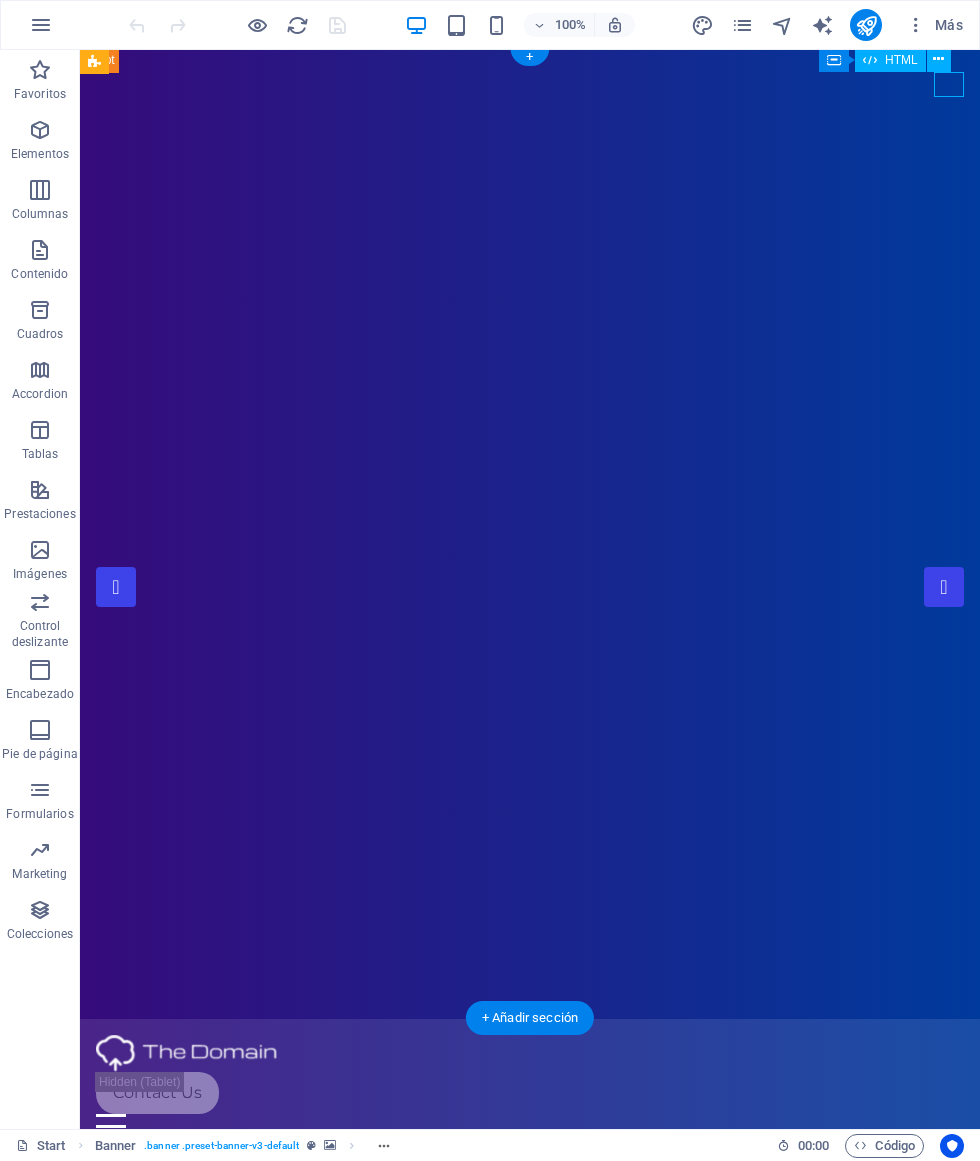 click at bounding box center (530, 1126) 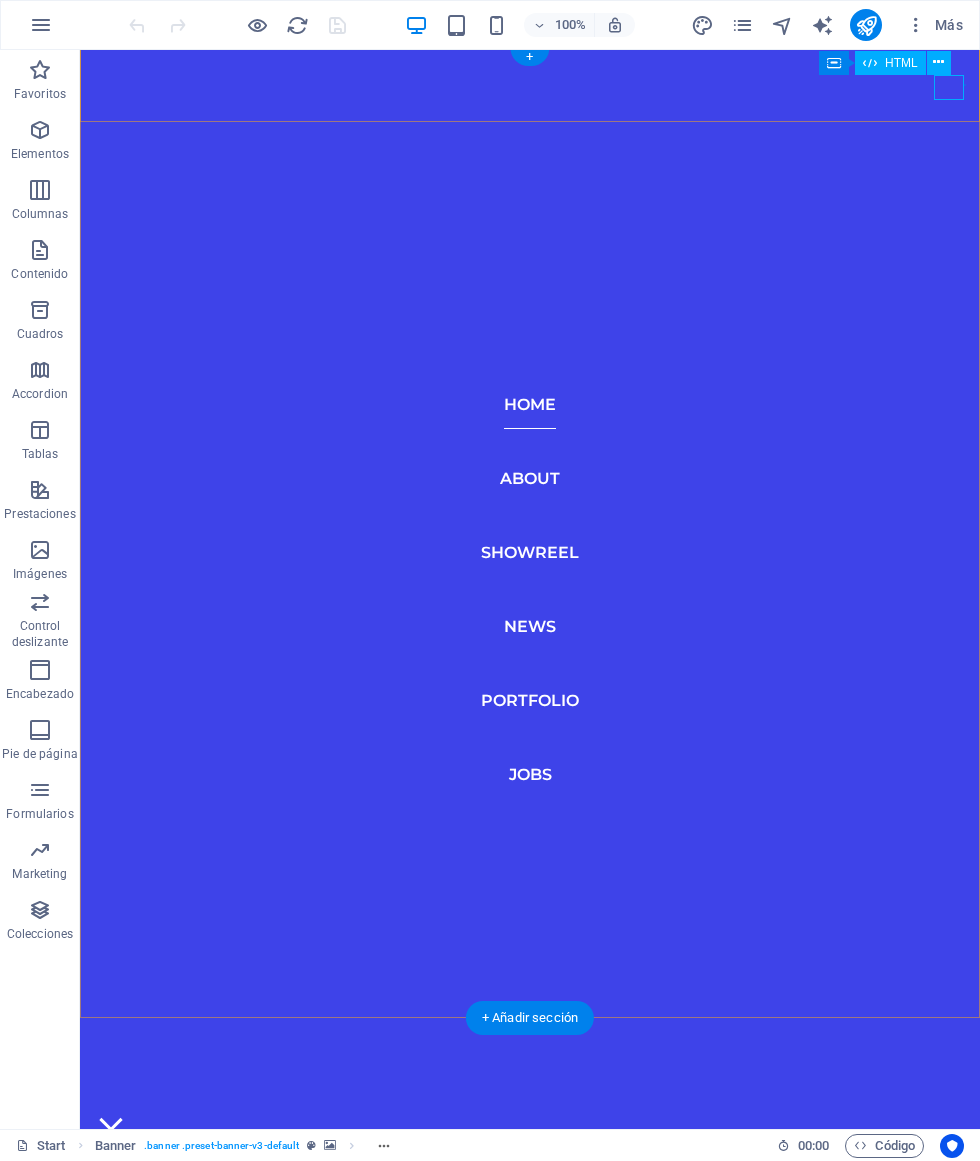 click at bounding box center (111, 1129) 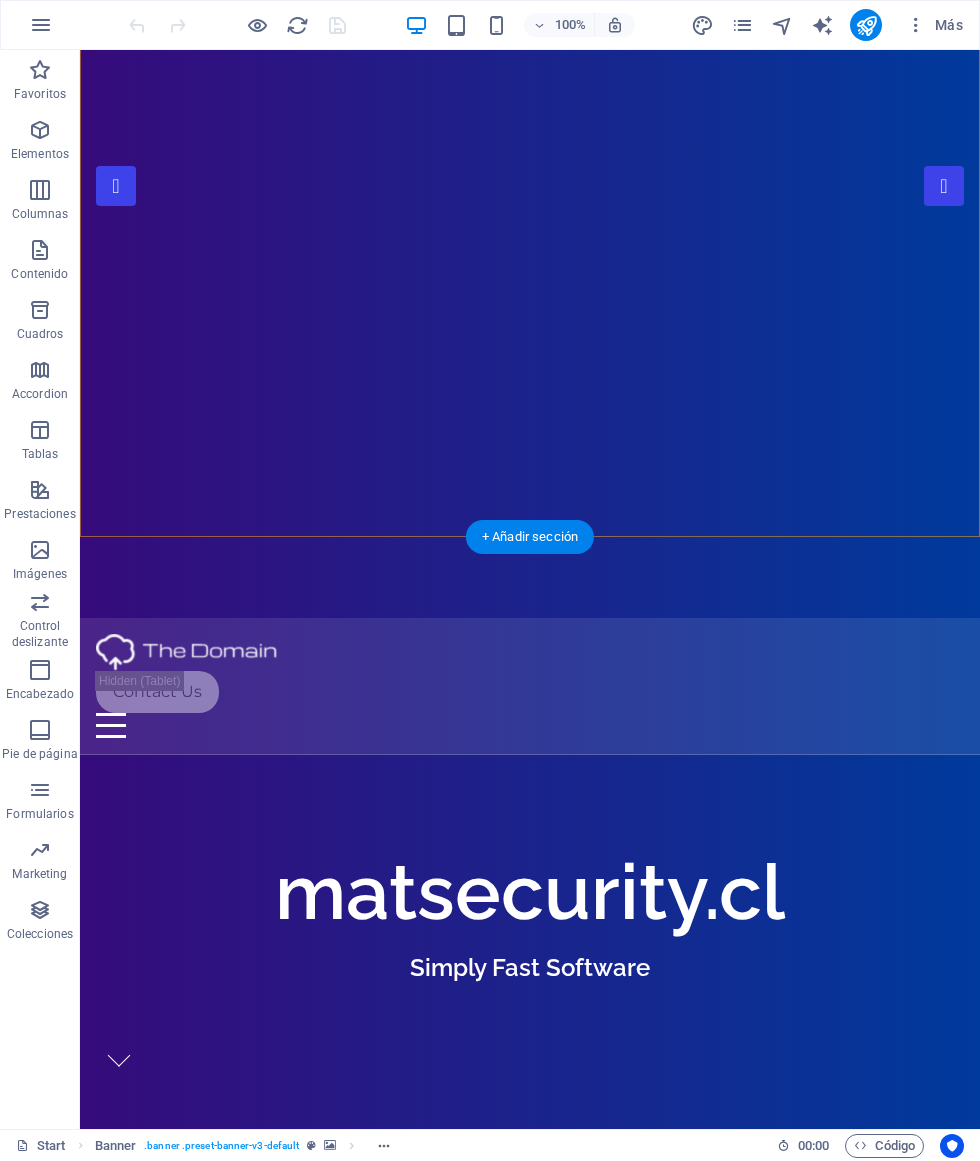 scroll, scrollTop: 520, scrollLeft: 0, axis: vertical 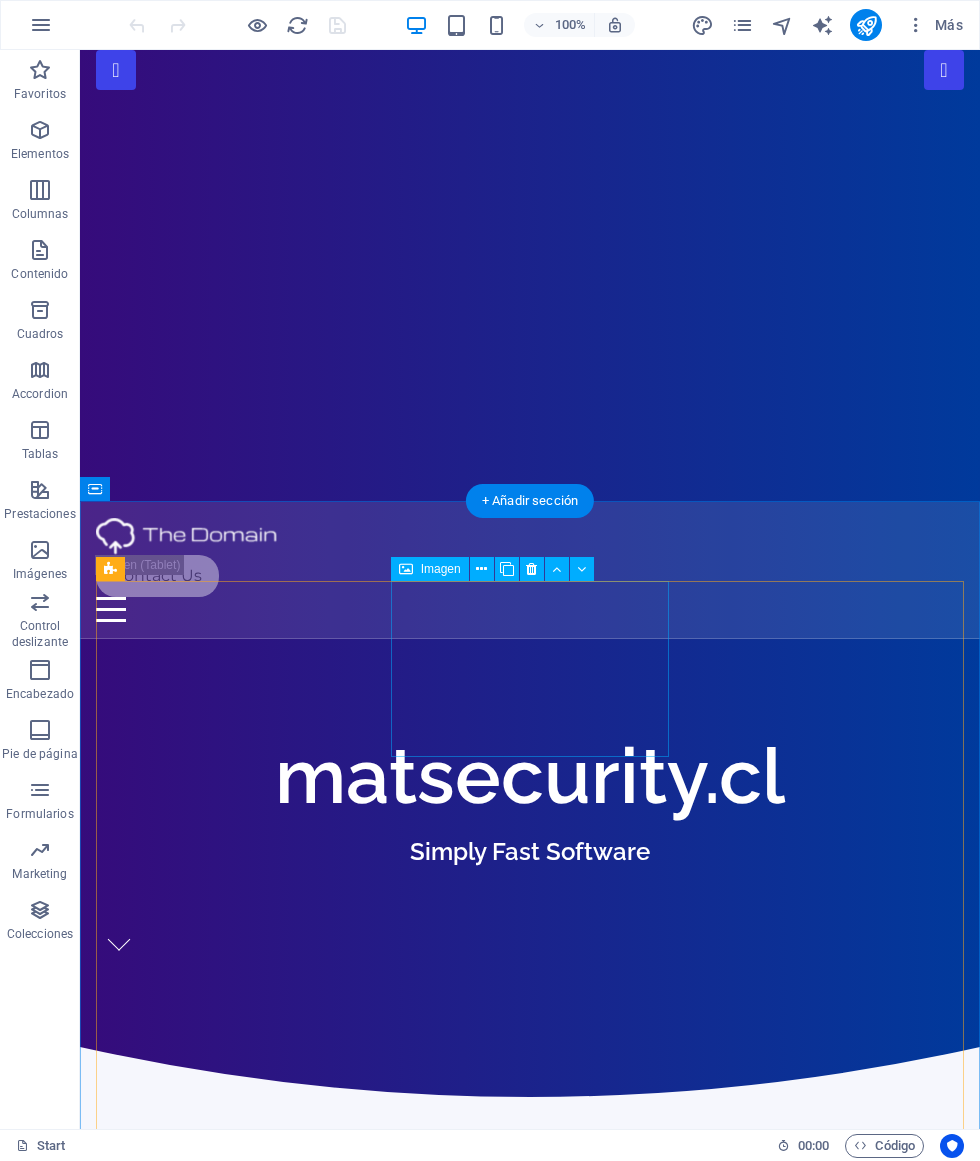 click at bounding box center (235, 1499) 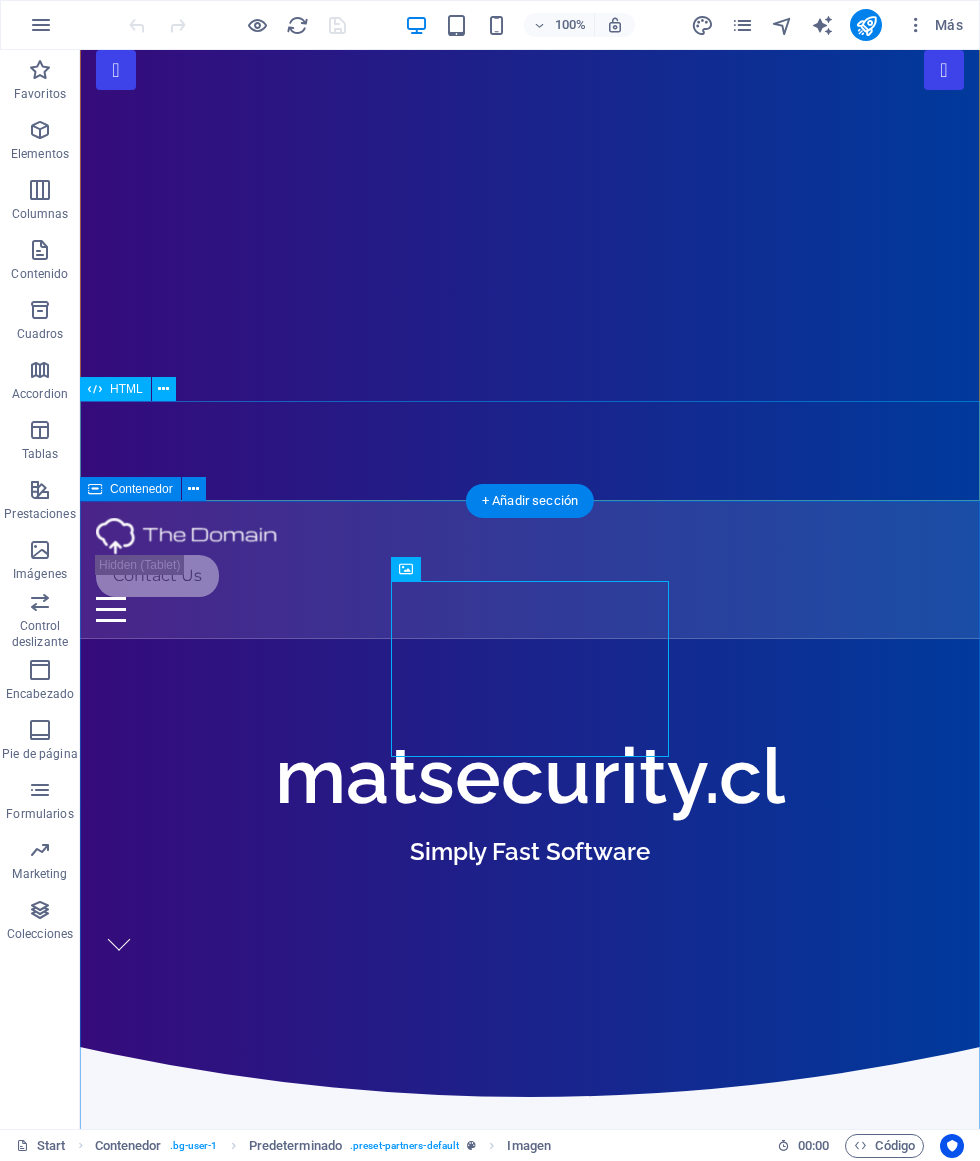 click on "Contenedor" at bounding box center (130, 489) 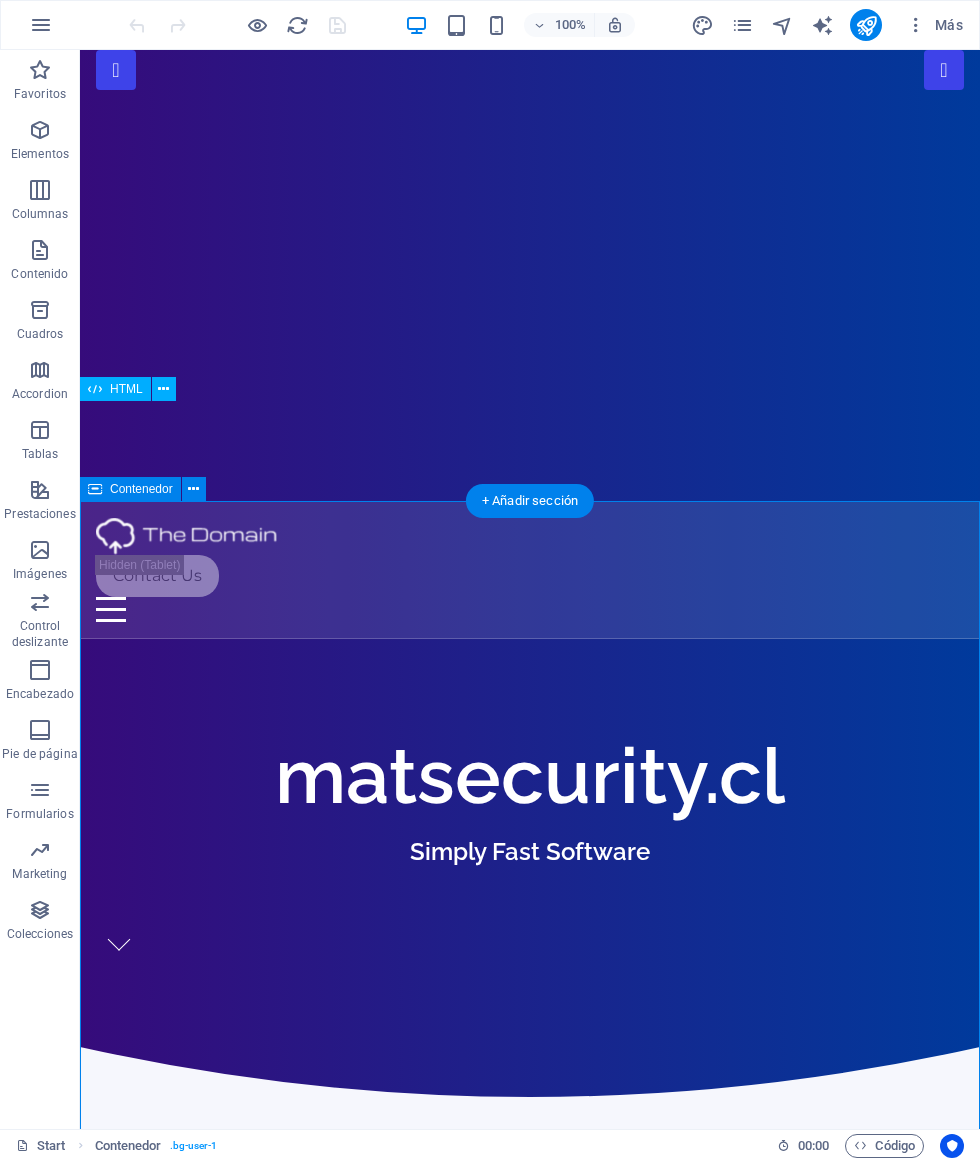 click on "Contenedor" at bounding box center (130, 489) 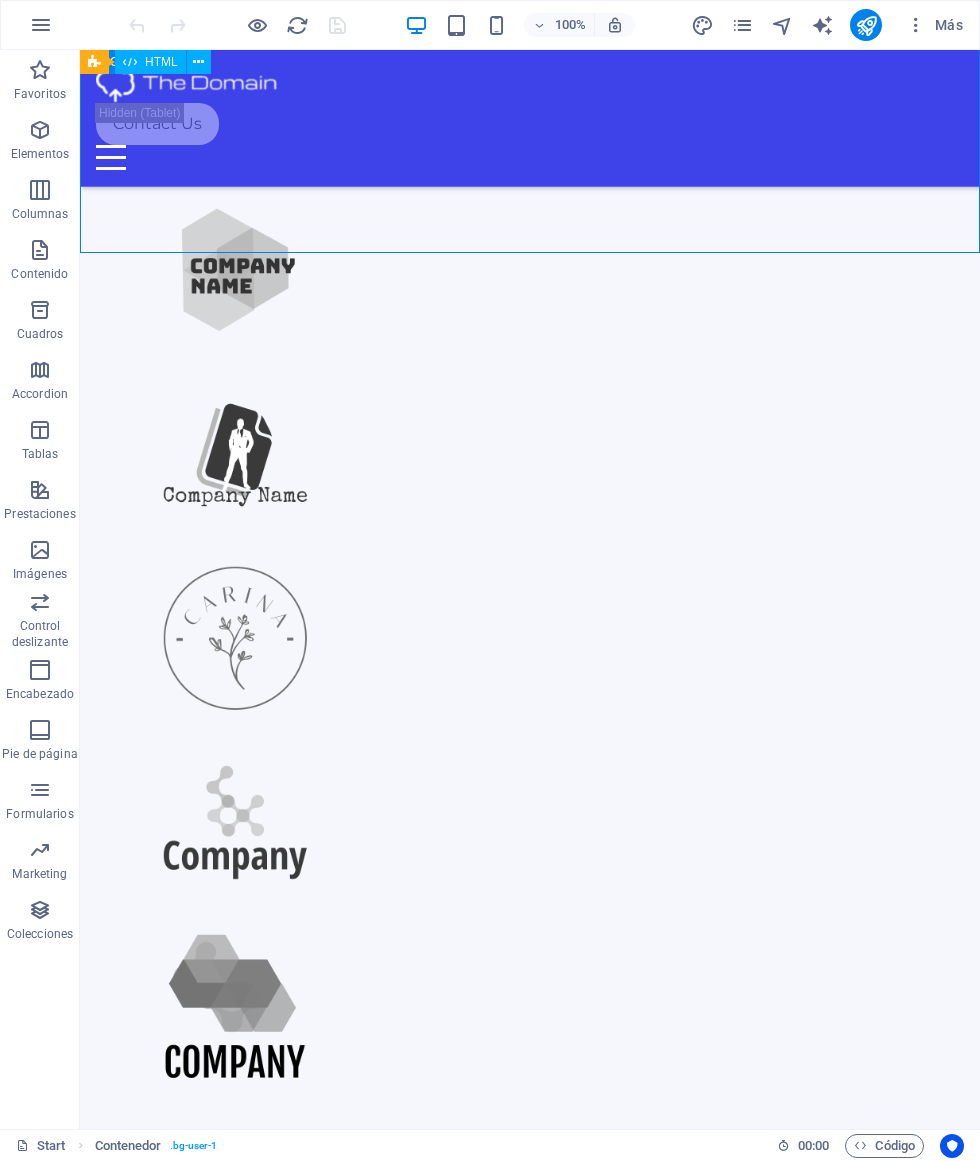 scroll, scrollTop: 1692, scrollLeft: 0, axis: vertical 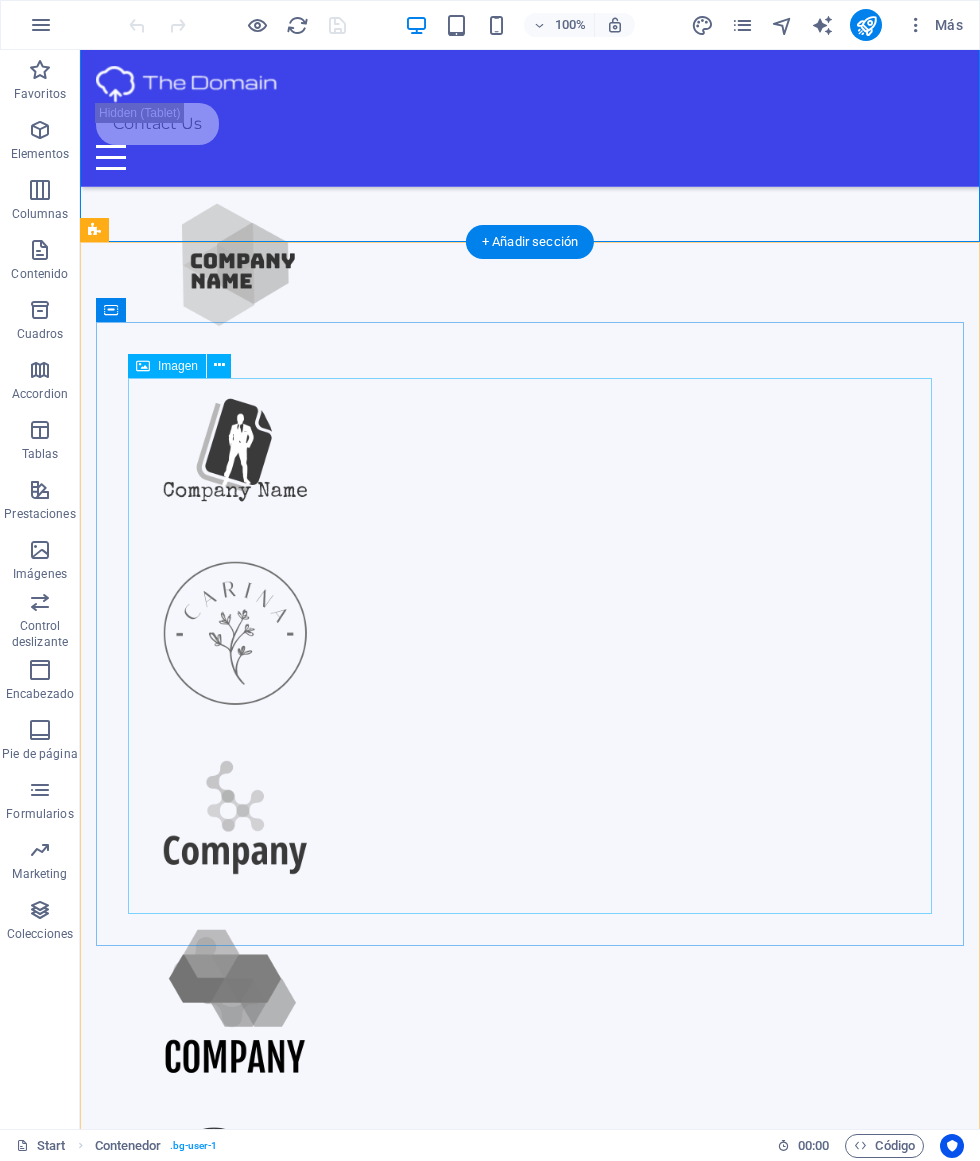click at bounding box center (530, 2618) 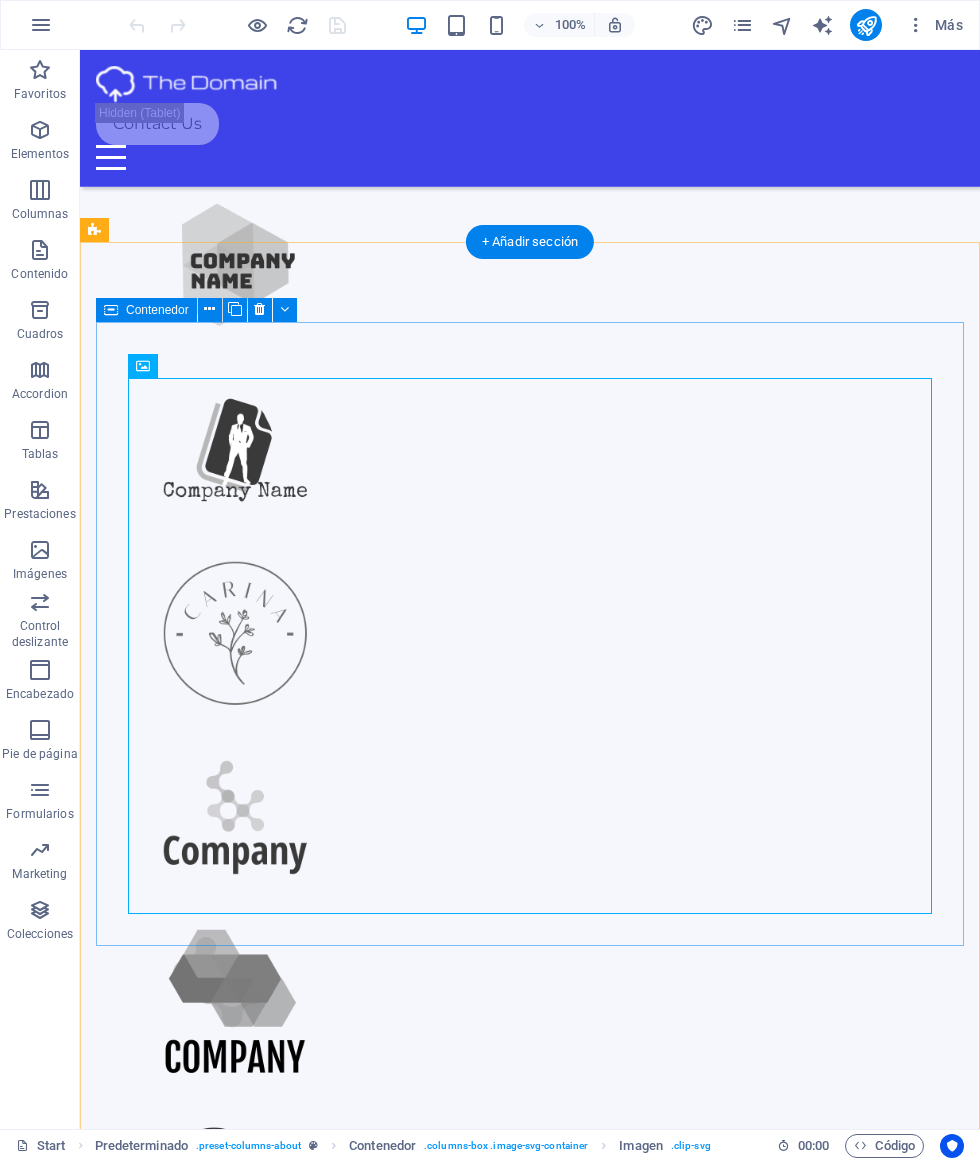 click at bounding box center [111, 310] 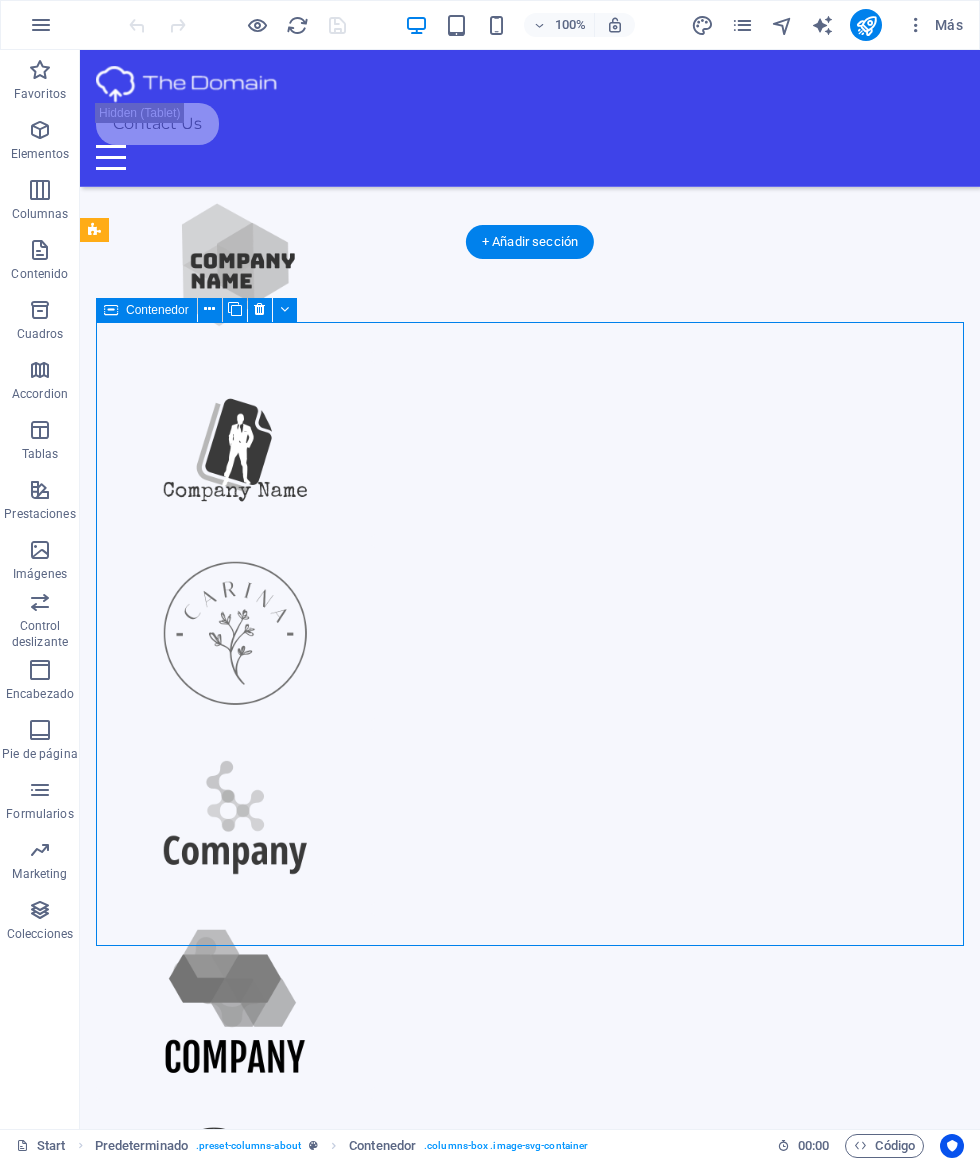 click on "Contenedor" at bounding box center [146, 310] 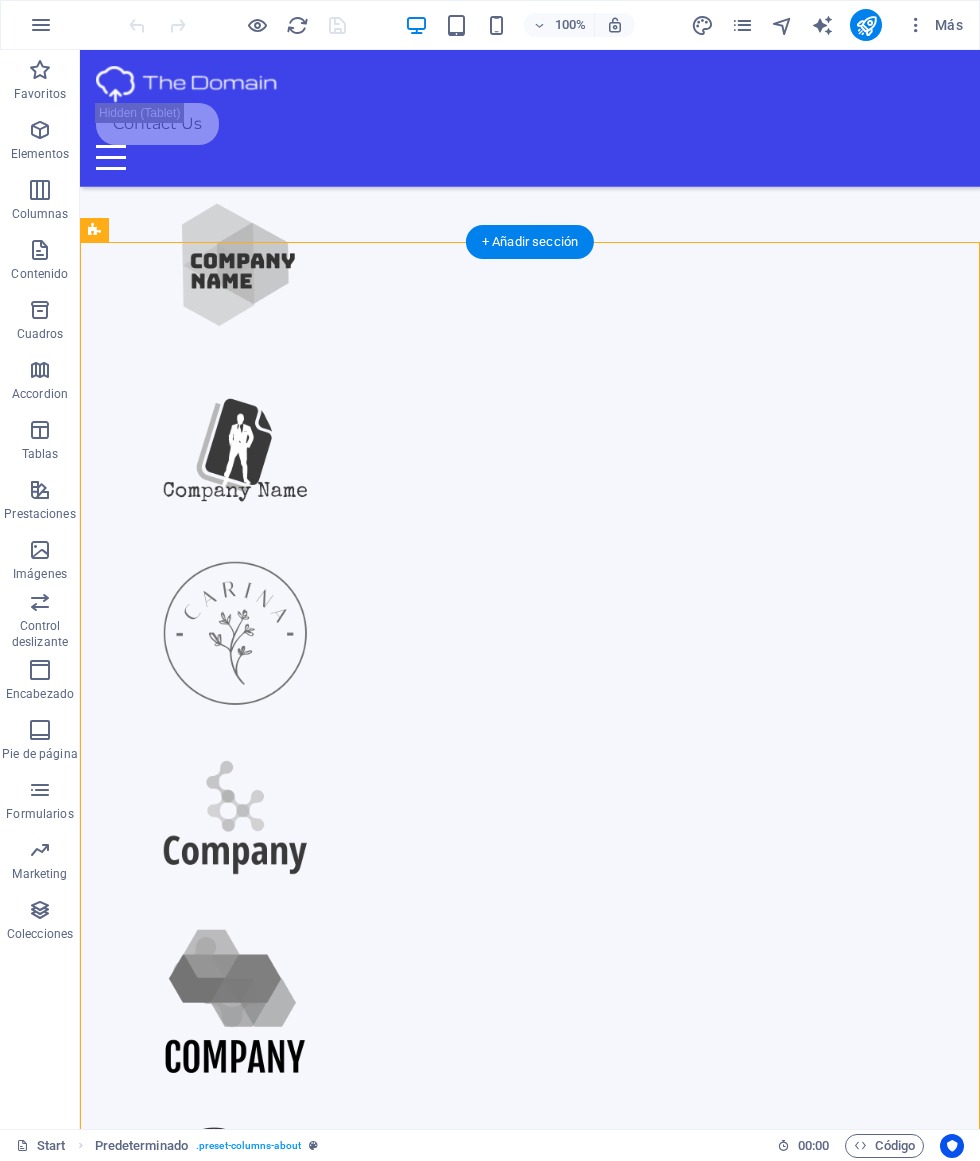 click on ".cls-1{fill:#1a171b;stroke:#fff;stroke-miterlimit:10;} Element 2" at bounding box center [530, 2606] 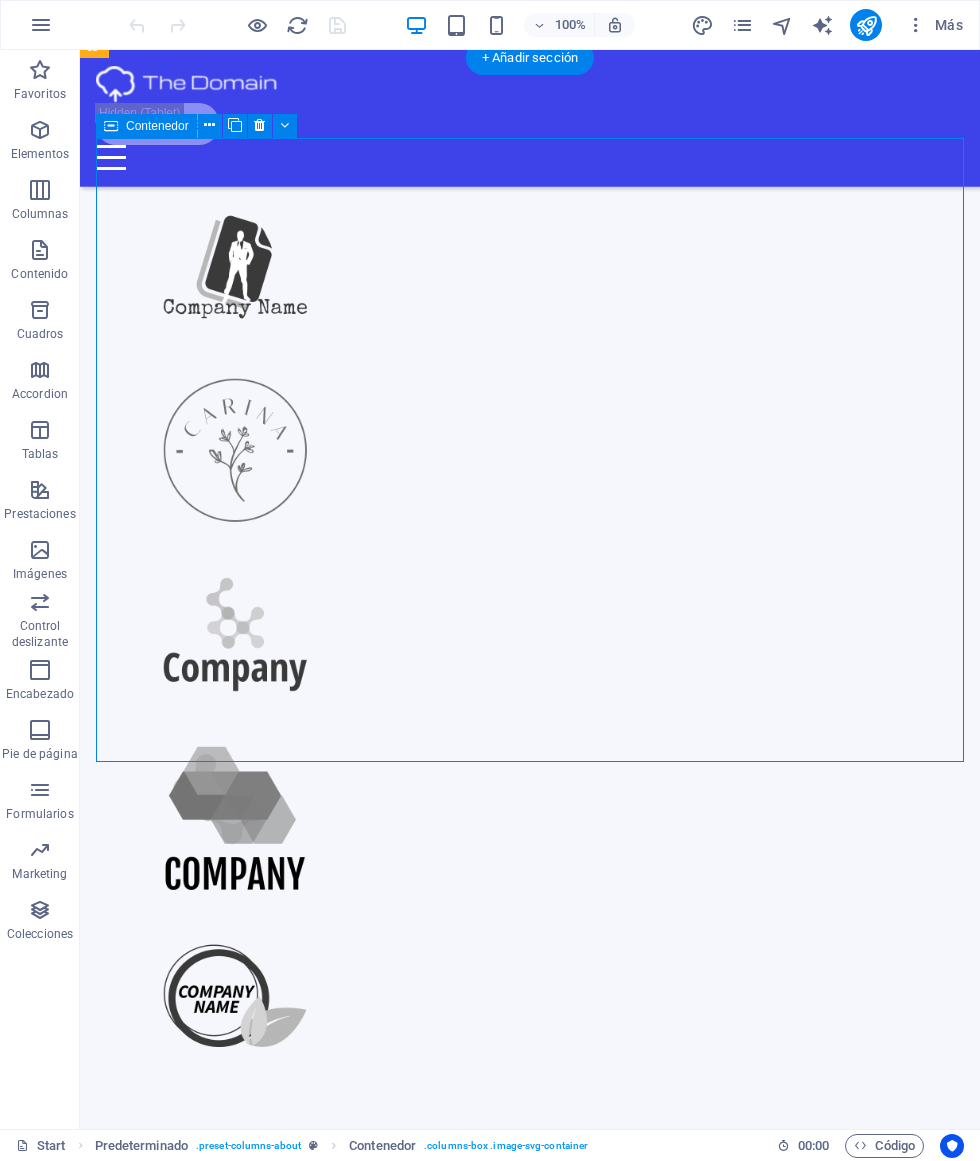 scroll, scrollTop: 1878, scrollLeft: 0, axis: vertical 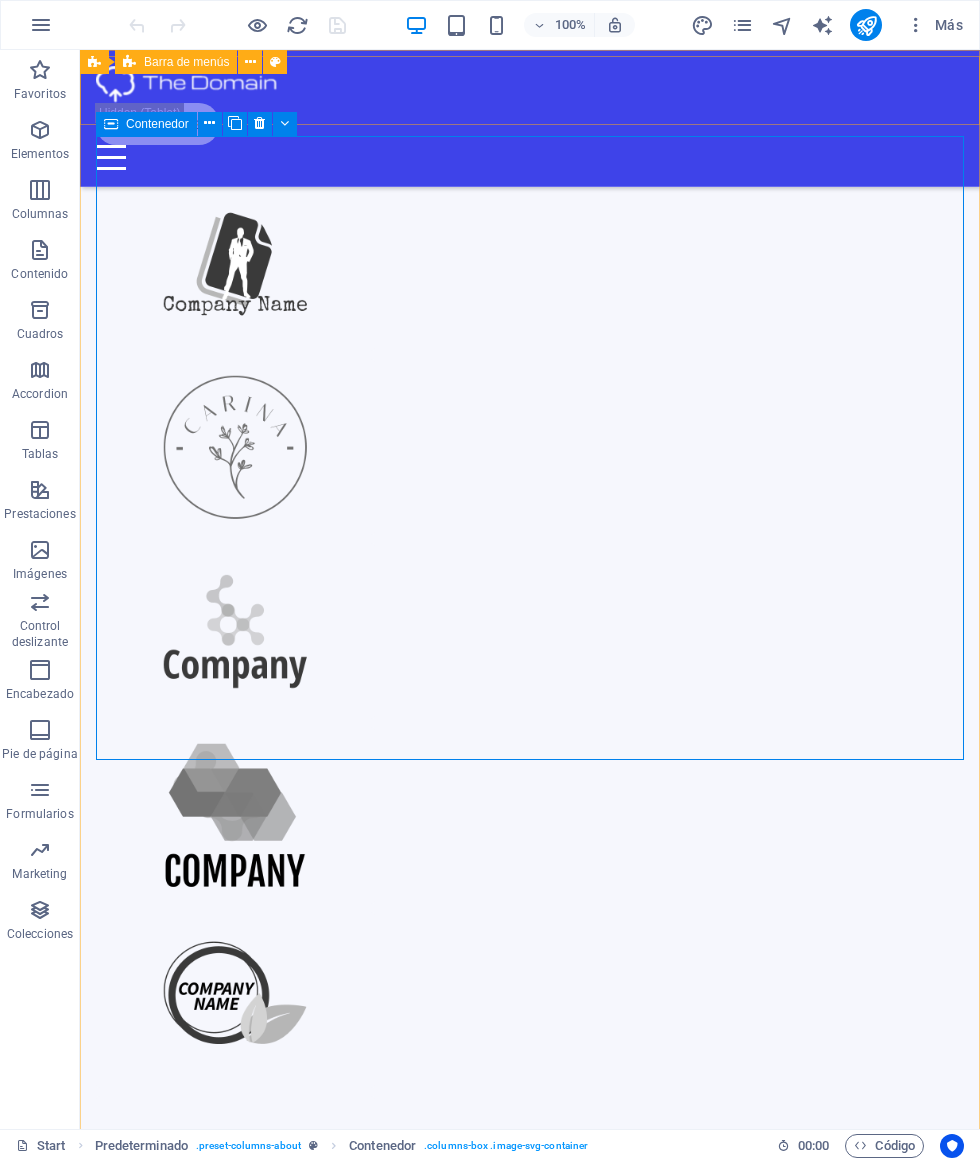 click on "Contenedor" at bounding box center [157, 124] 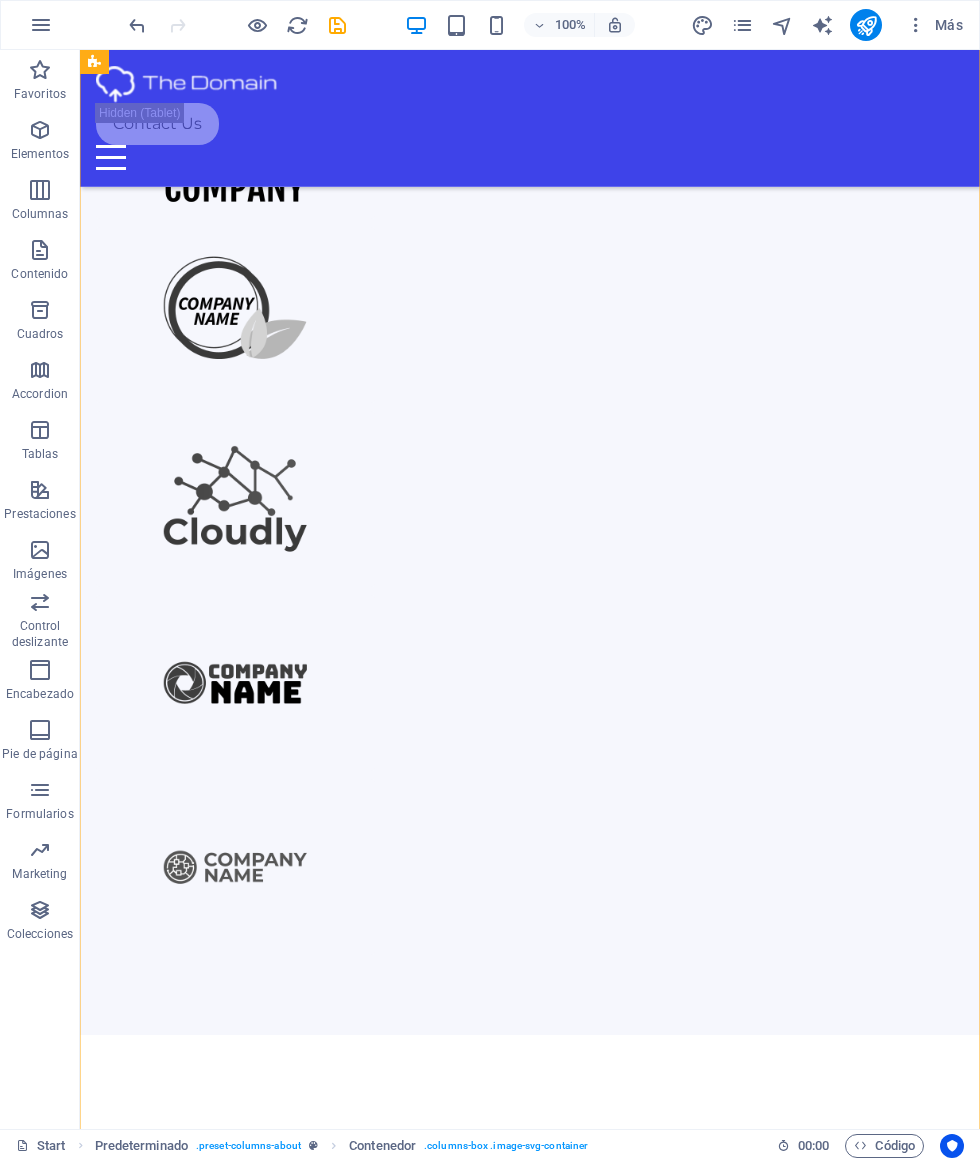scroll, scrollTop: 2765, scrollLeft: 0, axis: vertical 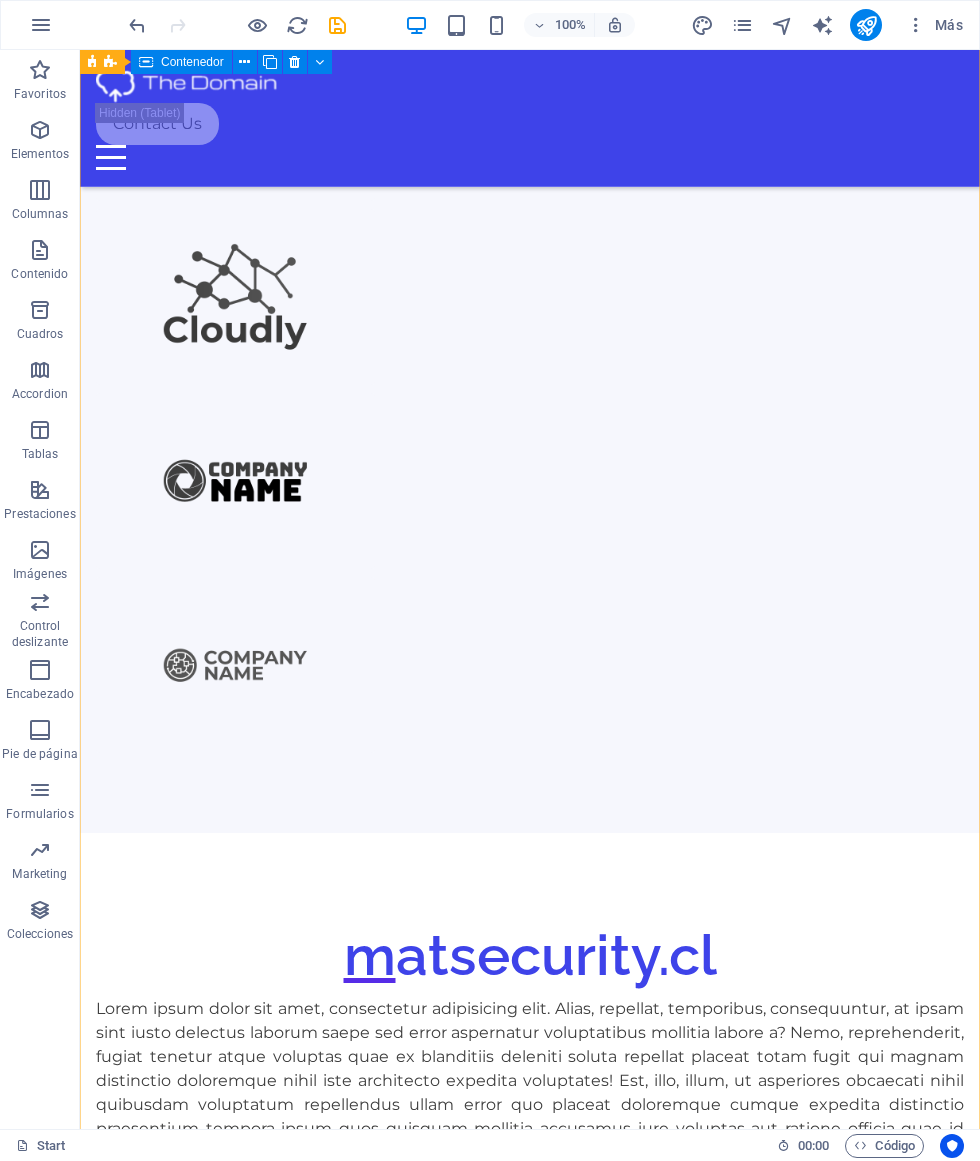click at bounding box center (294, 62) 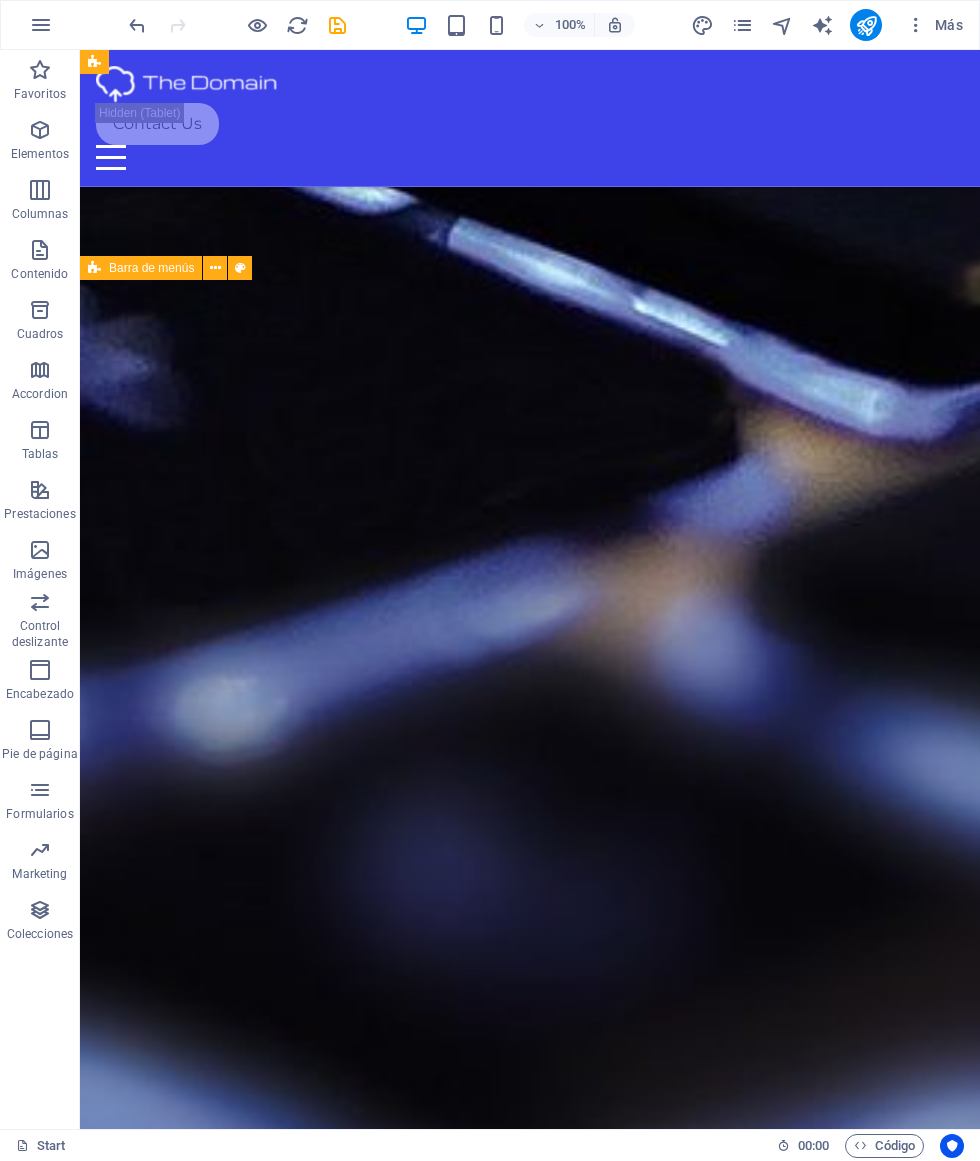 scroll, scrollTop: 8418, scrollLeft: 0, axis: vertical 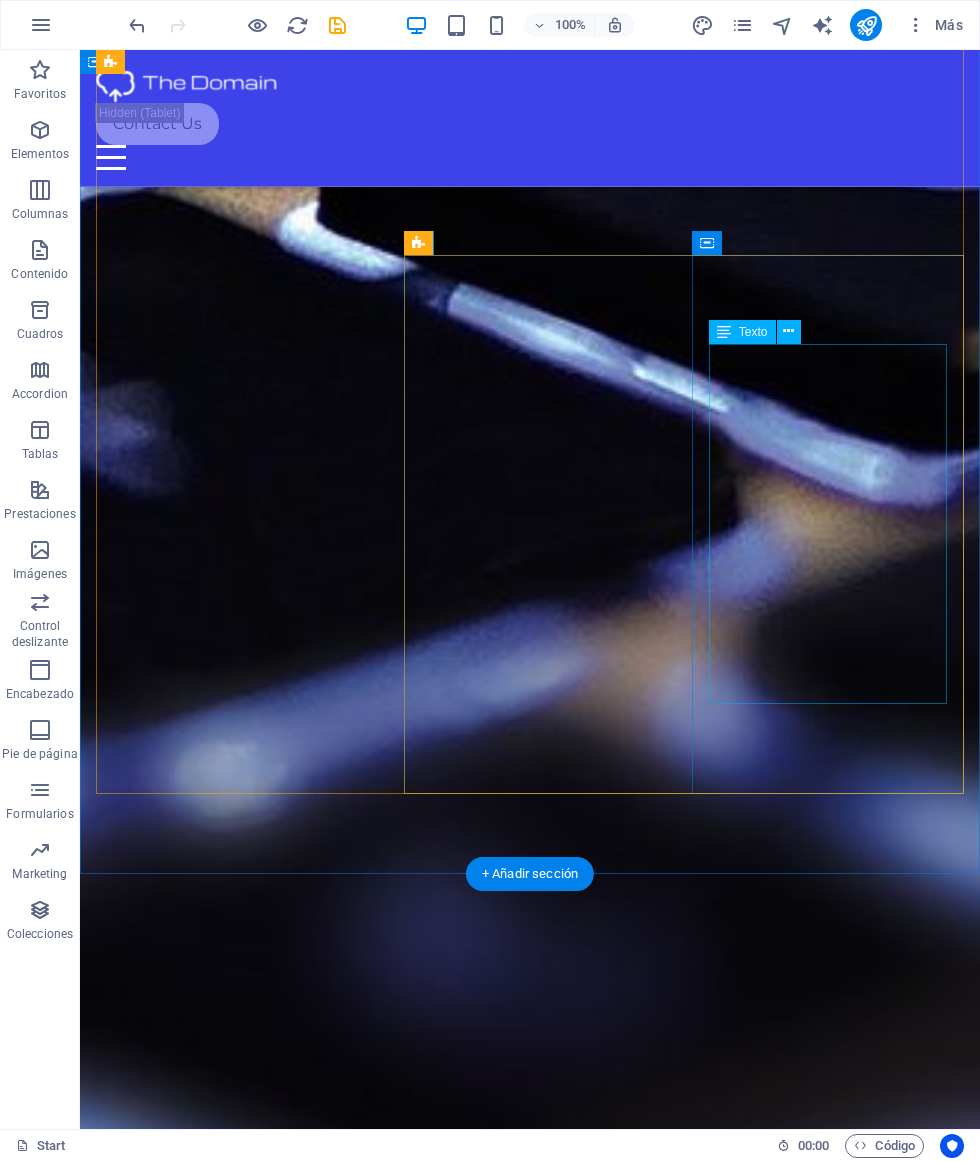 click on "Lorem ipsum dolor sit amet, consectetur adipisicing elit. Maiores ipsum repellat minus nihil. Labore, delectus, nam dignissimos ea repudiandae minima voluptatum magni pariatur possimus quia accusamus harum facilis corporis animi nisi. Enim, pariatur, impedit quia repellat harum ipsam laboriosam voluptas dicta illum nisi obcaecati reprehenderit quis placeat recusandae tenetur aperiam." at bounding box center [684, 8535] 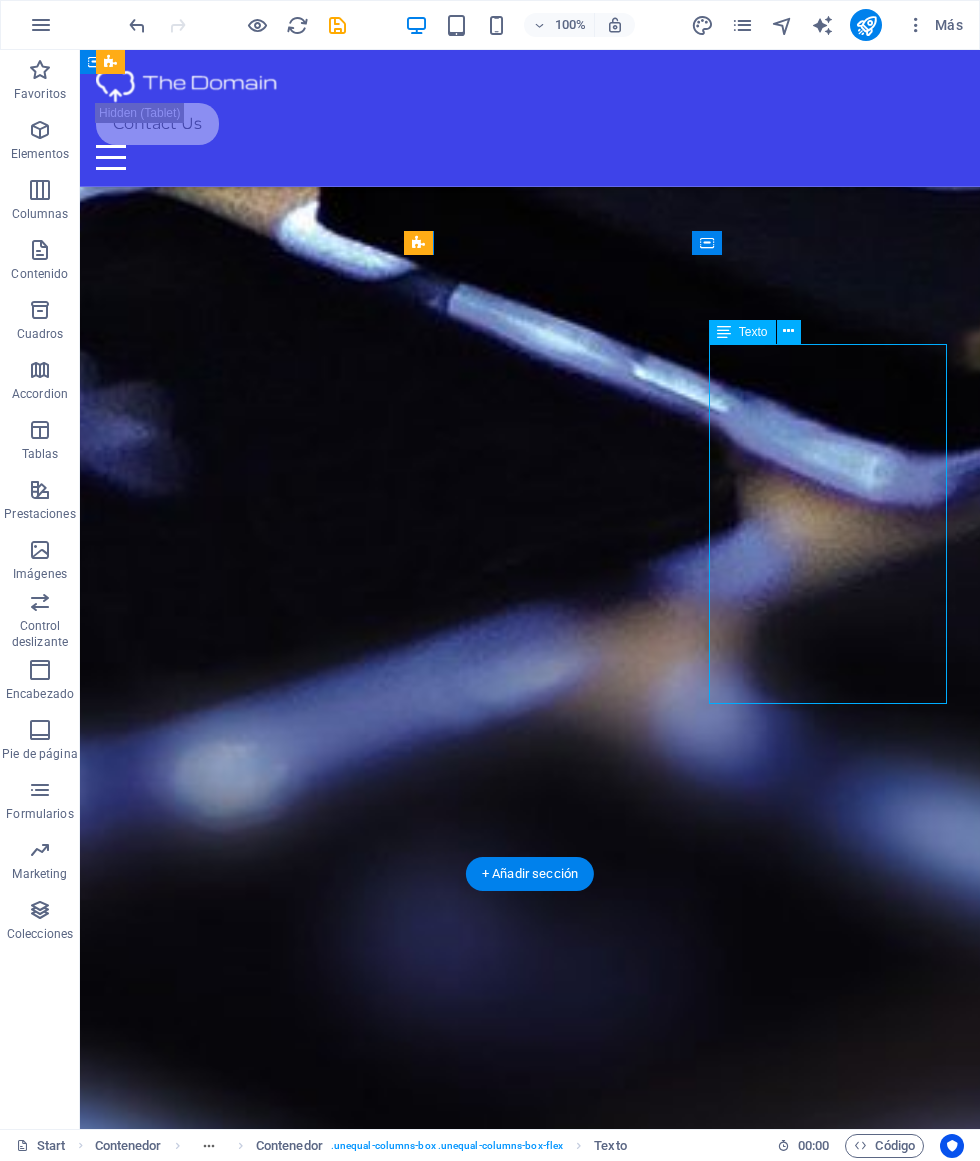 click on "Cuadros" at bounding box center [40, 322] 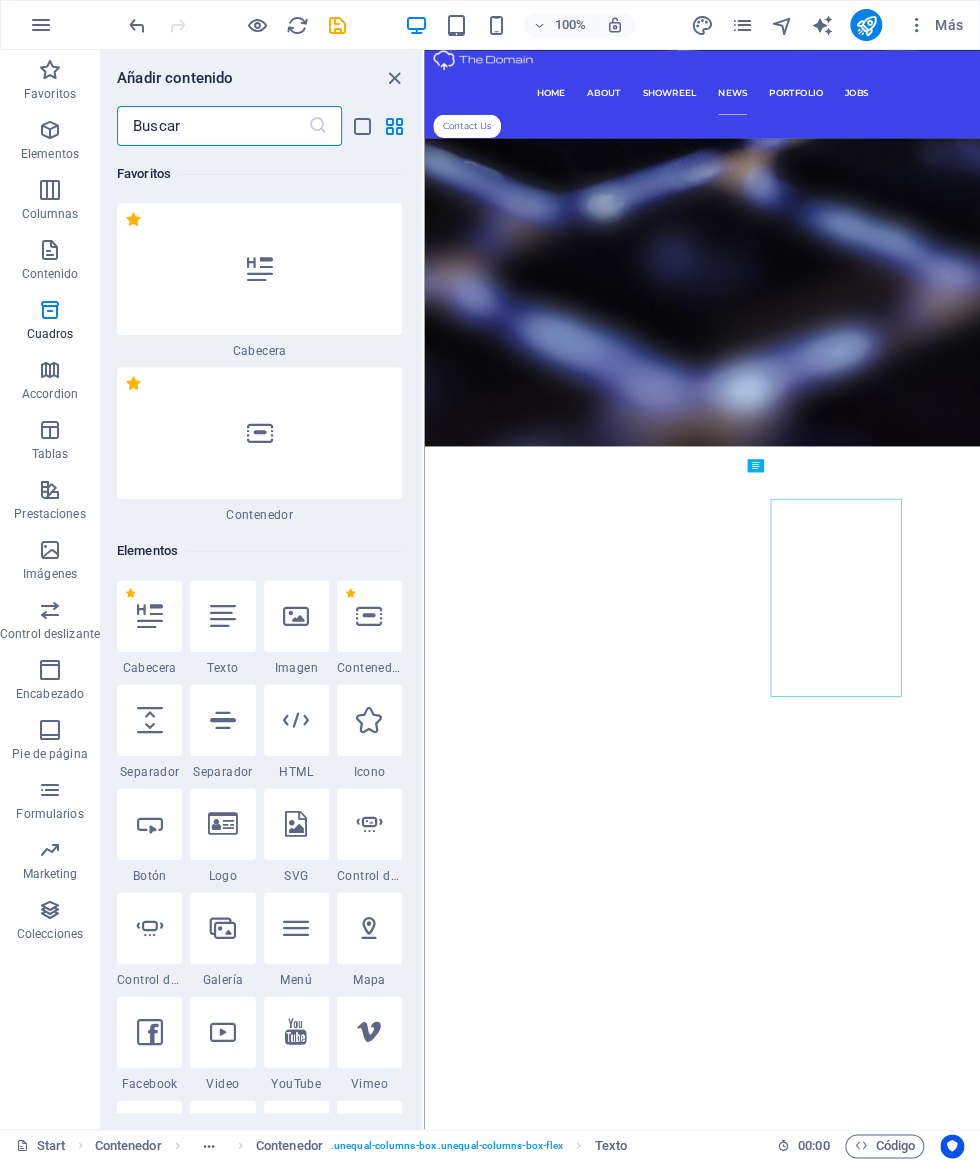 scroll, scrollTop: 7897, scrollLeft: 0, axis: vertical 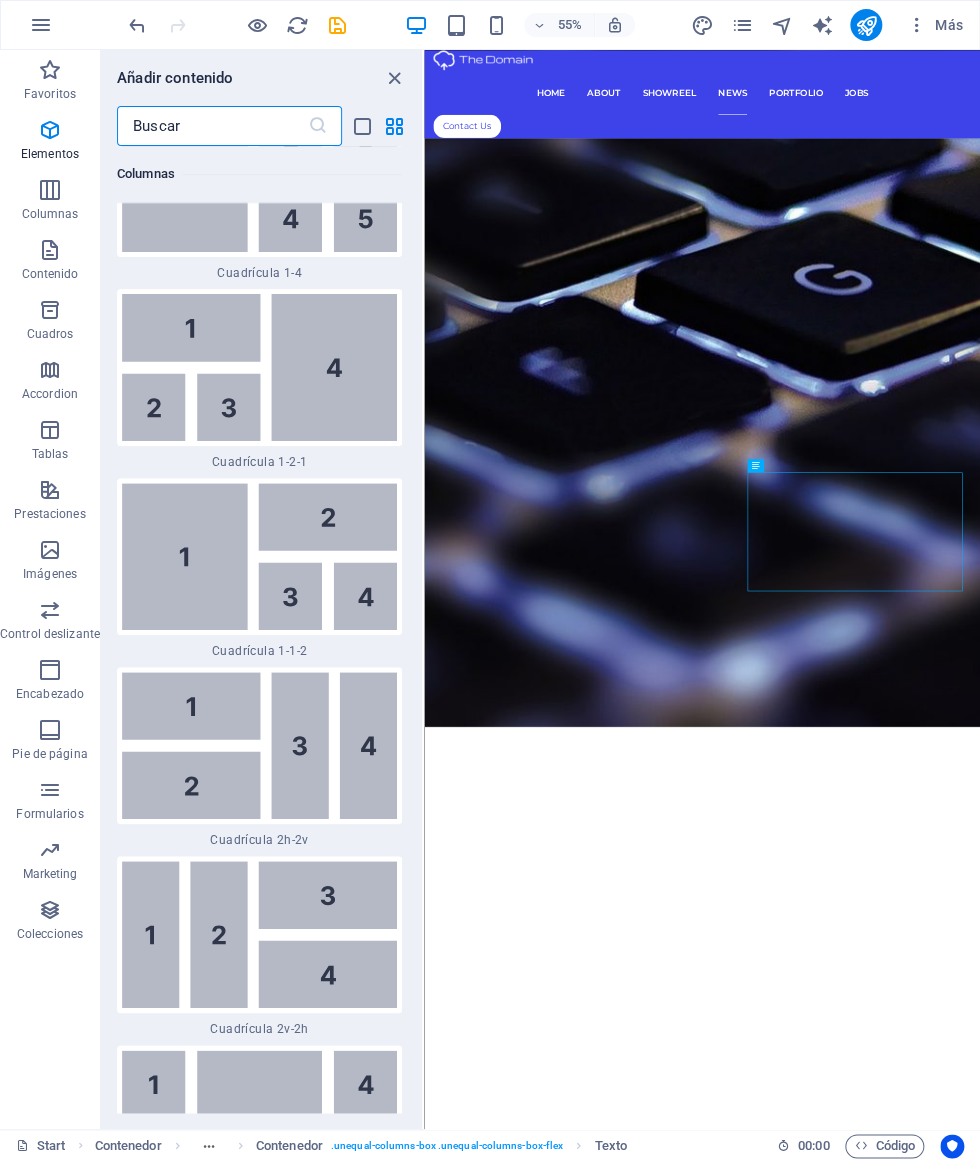 click on "Cuadros" at bounding box center (50, 322) 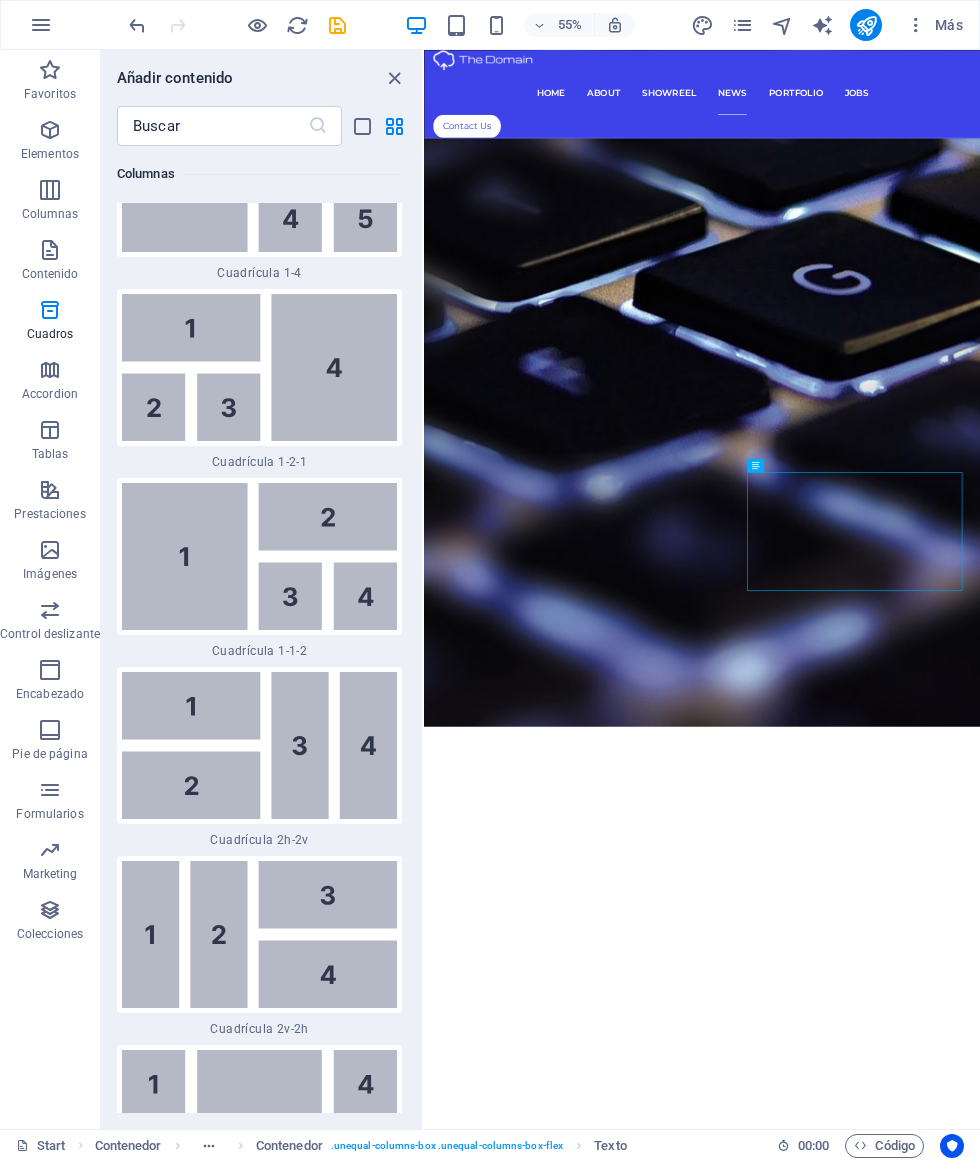 click on "Contenido" at bounding box center (50, 262) 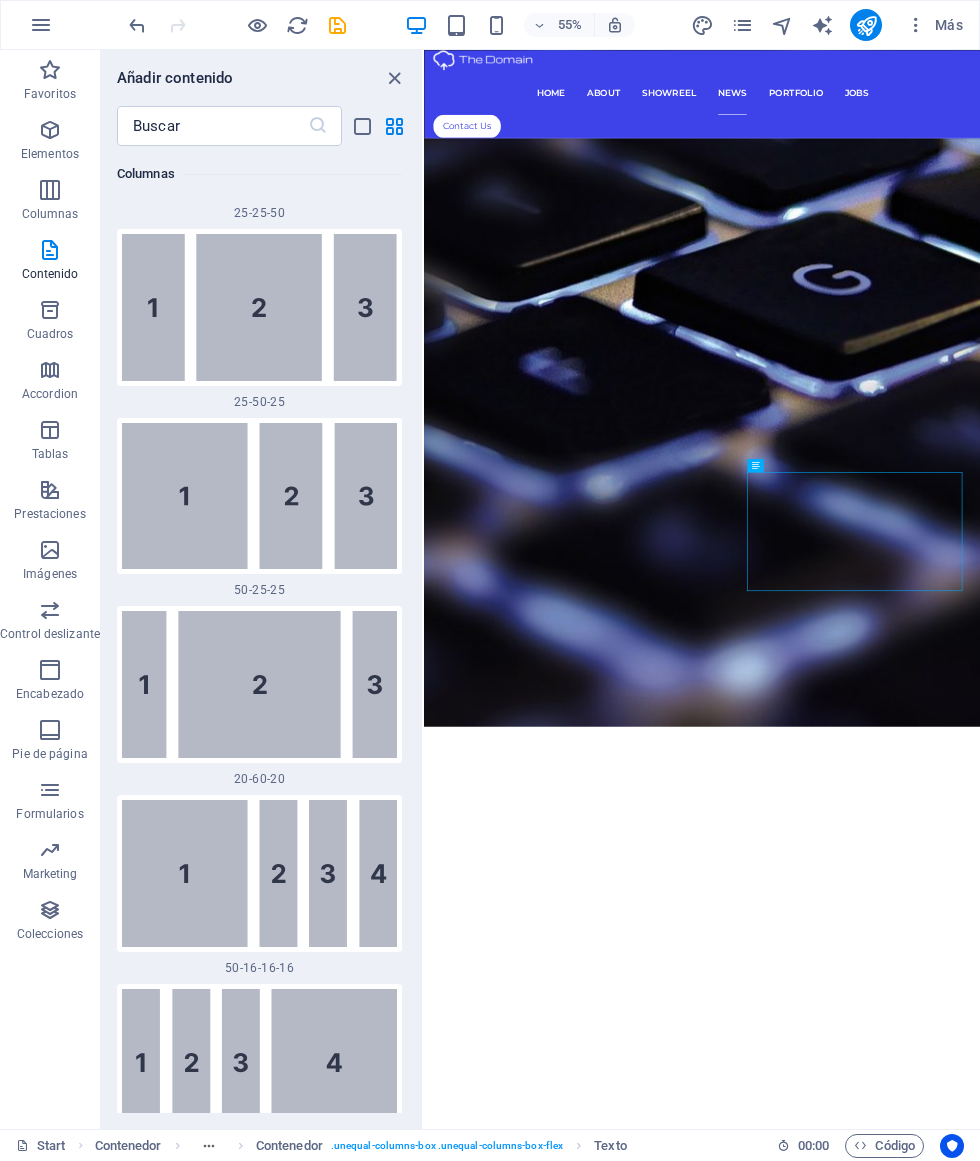 scroll, scrollTop: 3499, scrollLeft: 0, axis: vertical 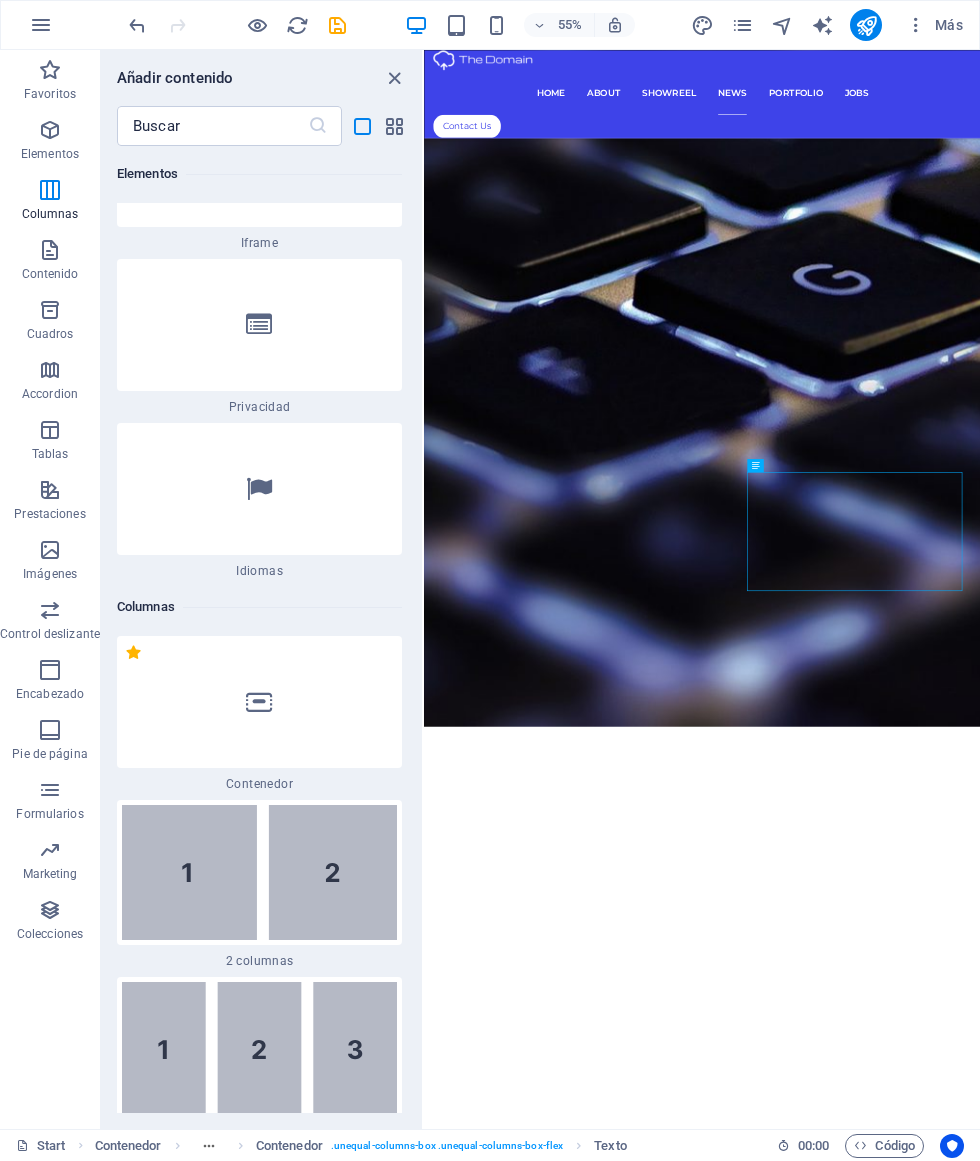 click on "Prestaciones" at bounding box center [50, 500] 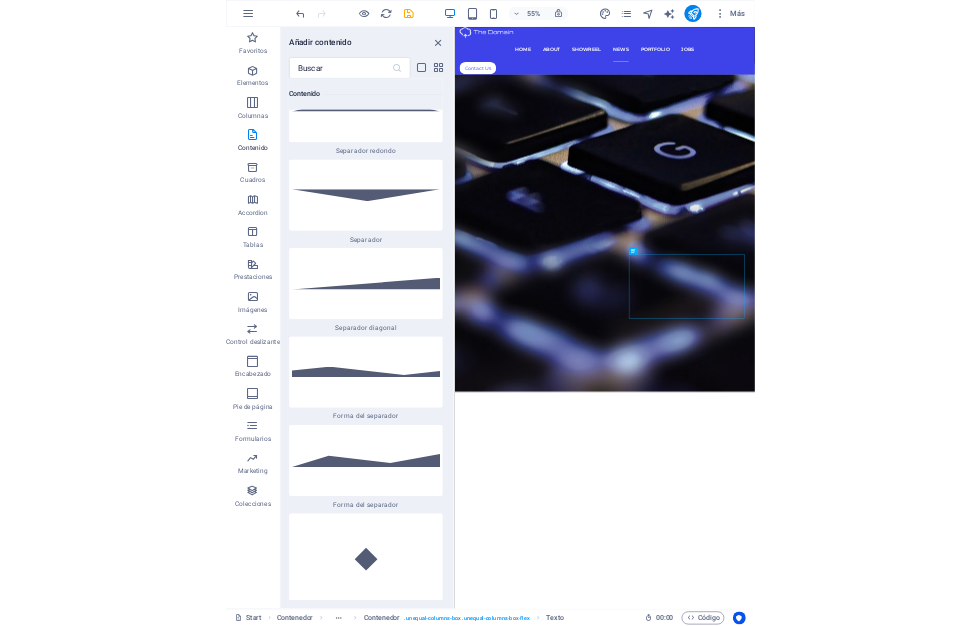 scroll, scrollTop: 13023, scrollLeft: 0, axis: vertical 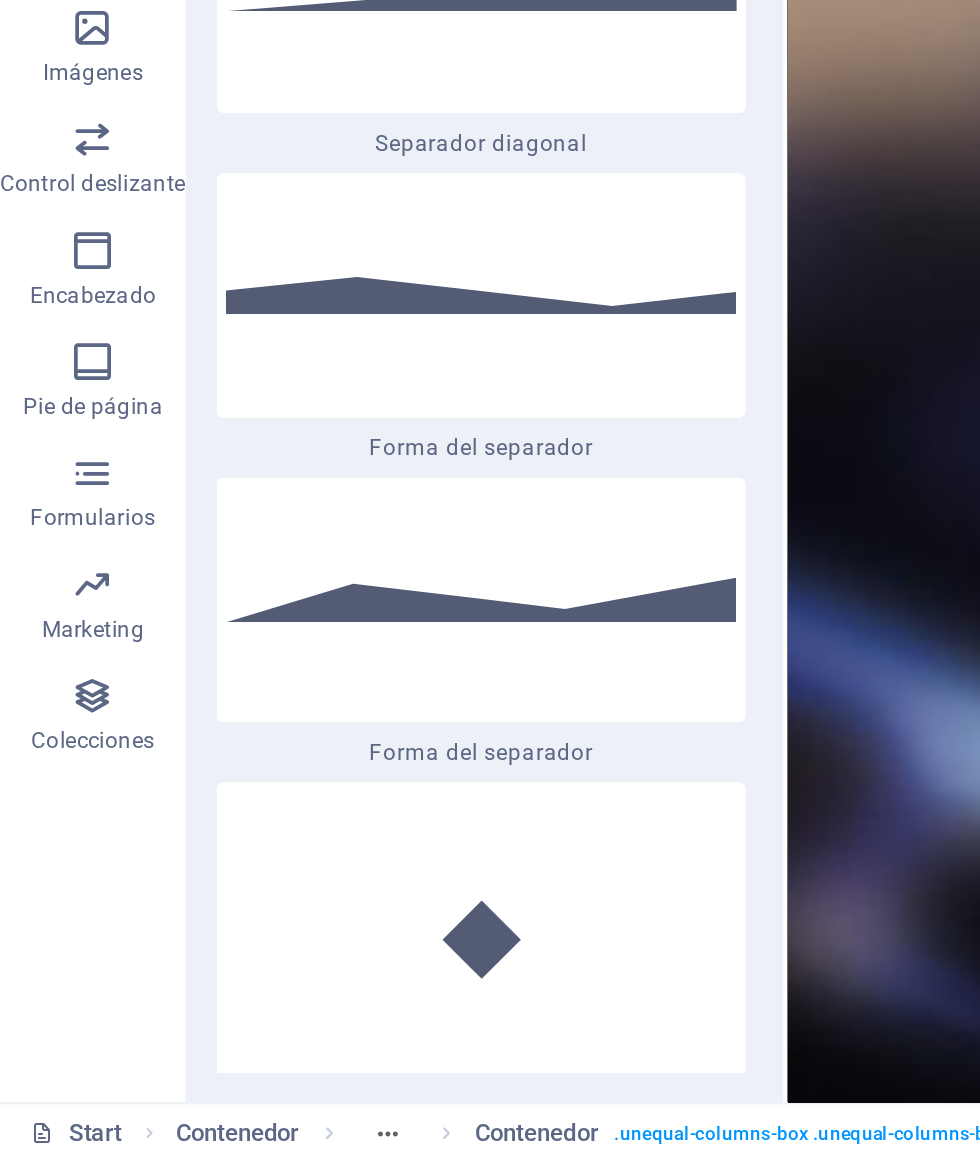 click on "Start" at bounding box center [41, 1146] 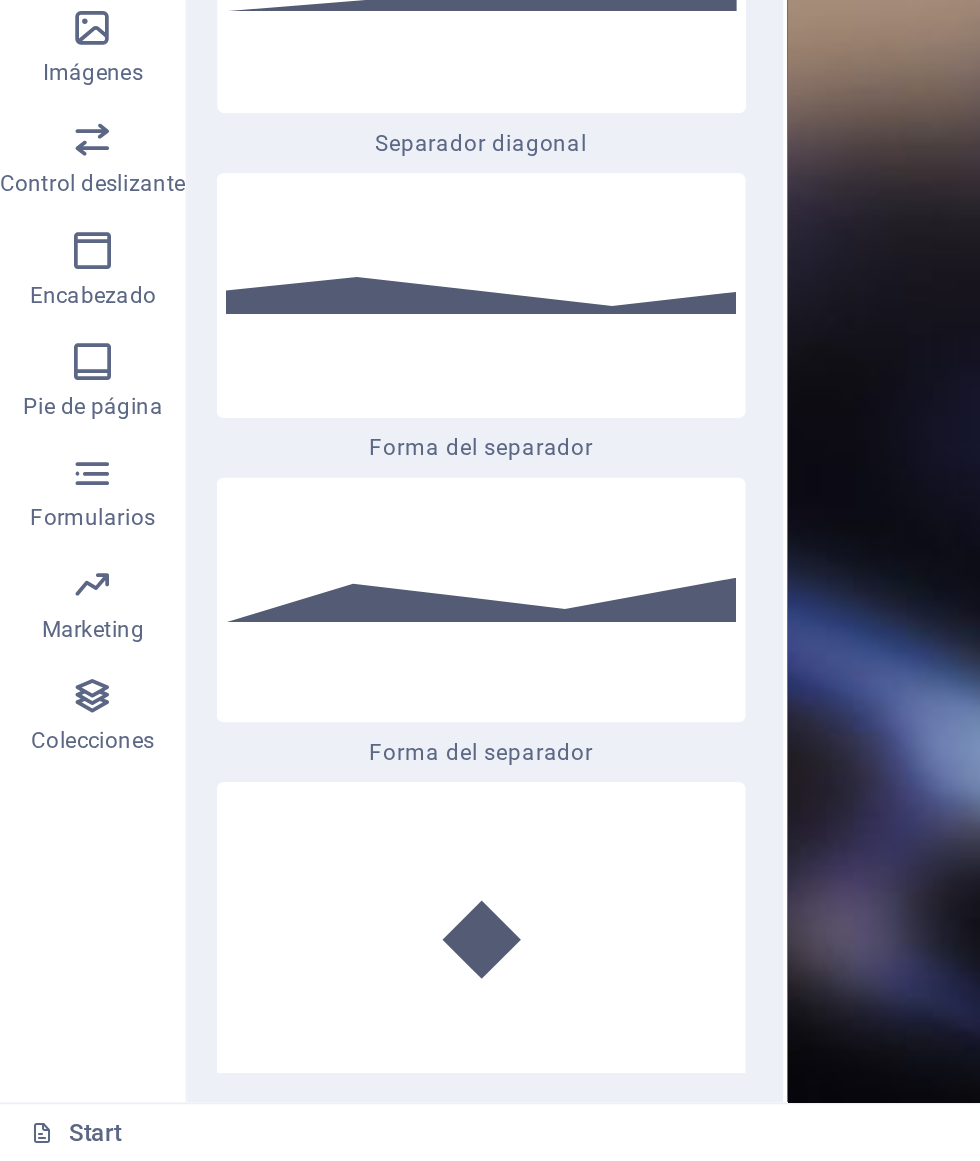 click on "Start" at bounding box center (41, 1146) 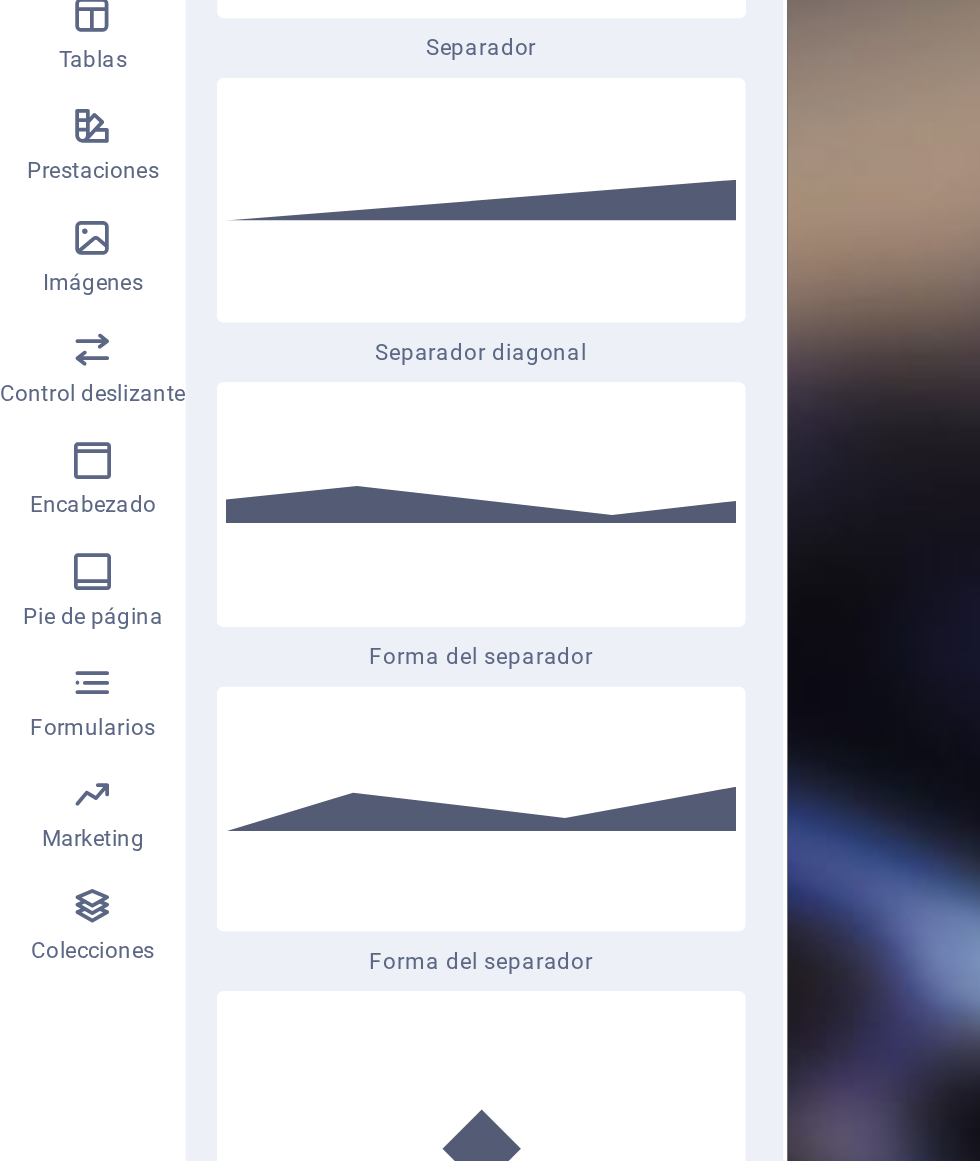 click at bounding box center [50, 910] 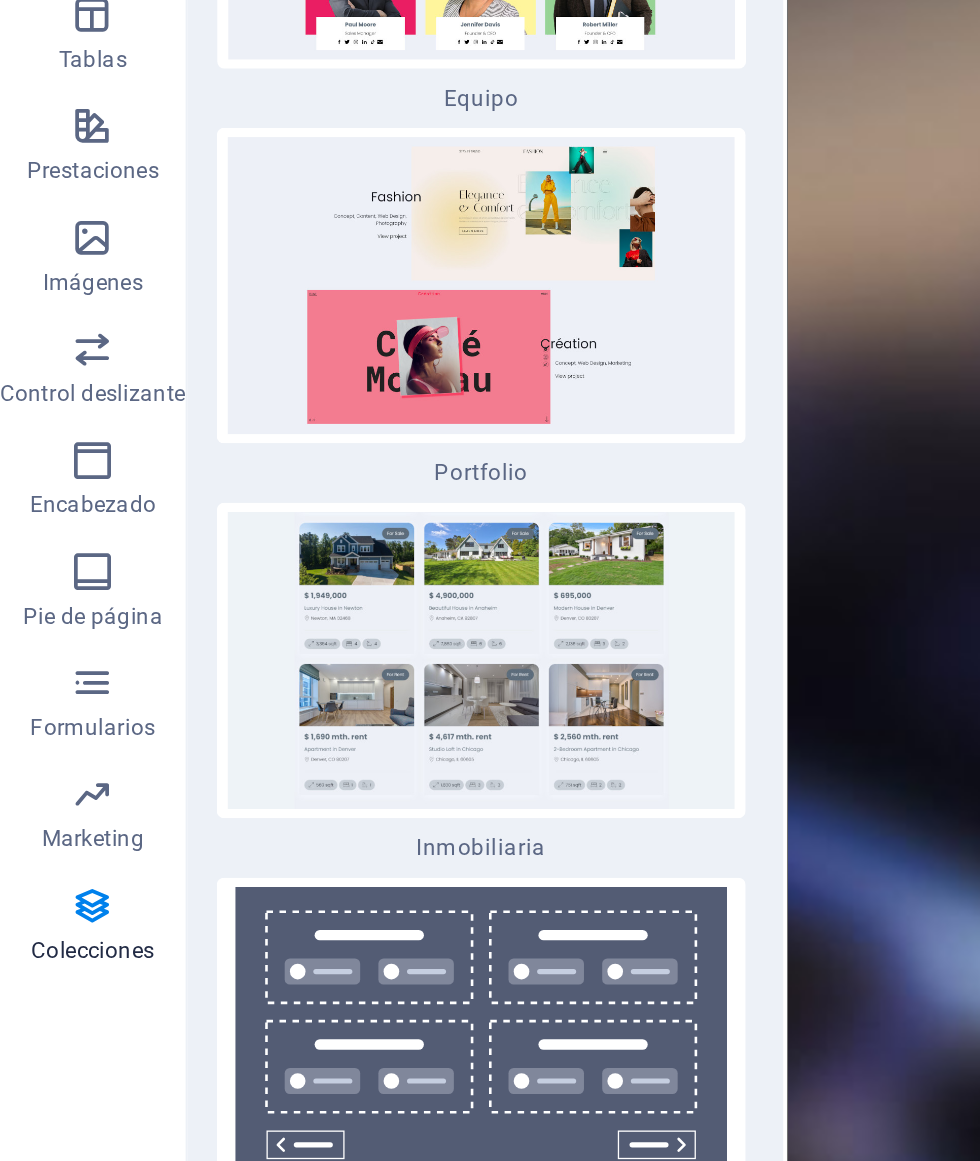 scroll, scrollTop: 41161, scrollLeft: 0, axis: vertical 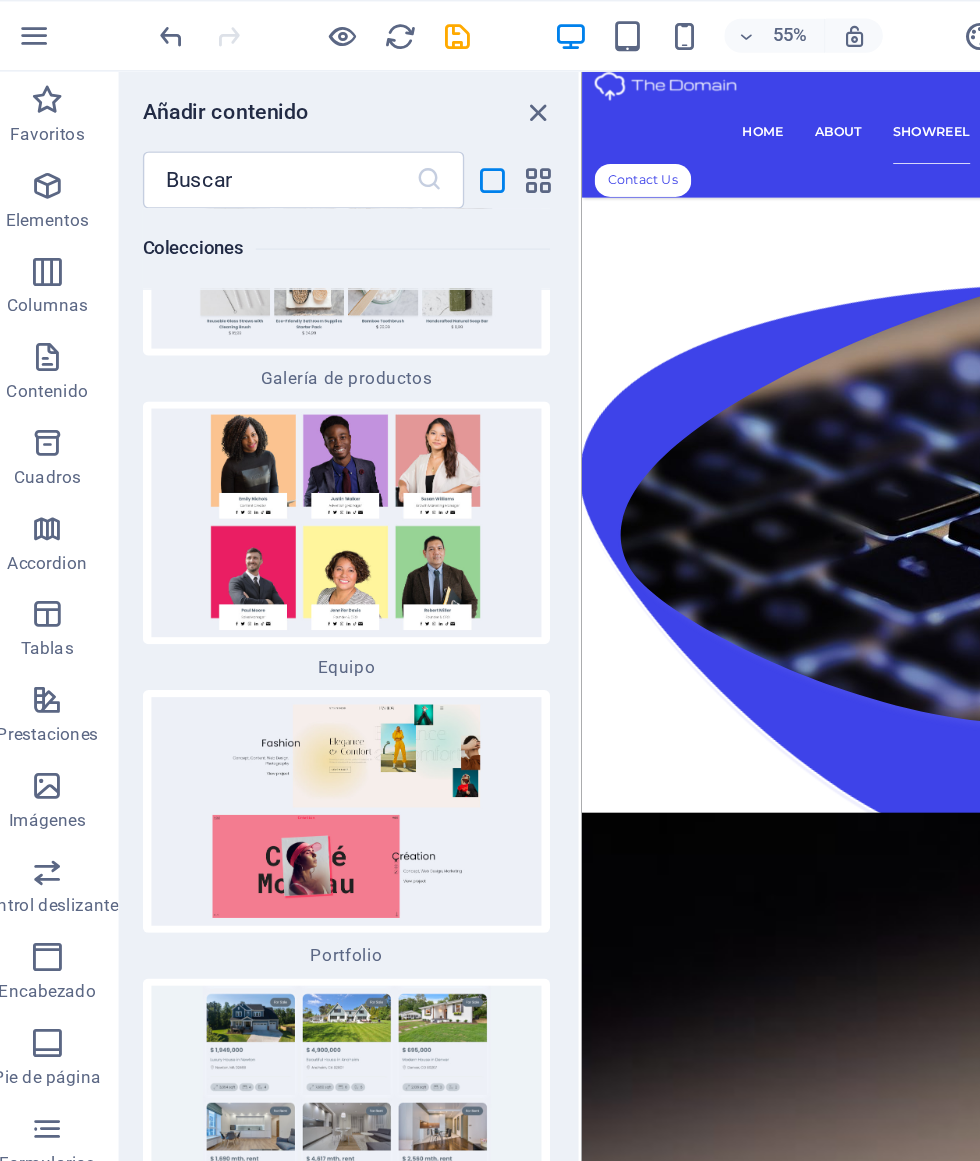 click at bounding box center (297, 25) 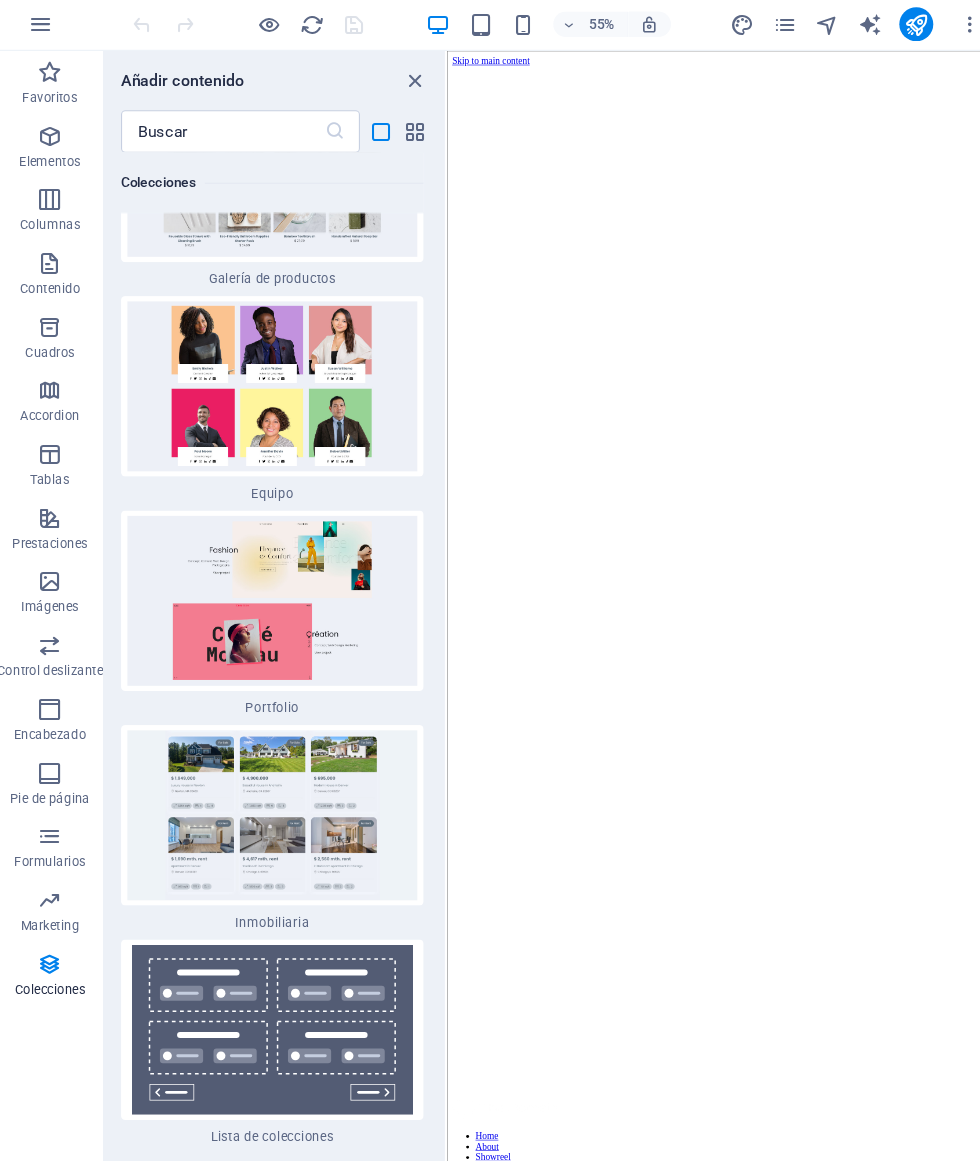 scroll, scrollTop: 0, scrollLeft: 0, axis: both 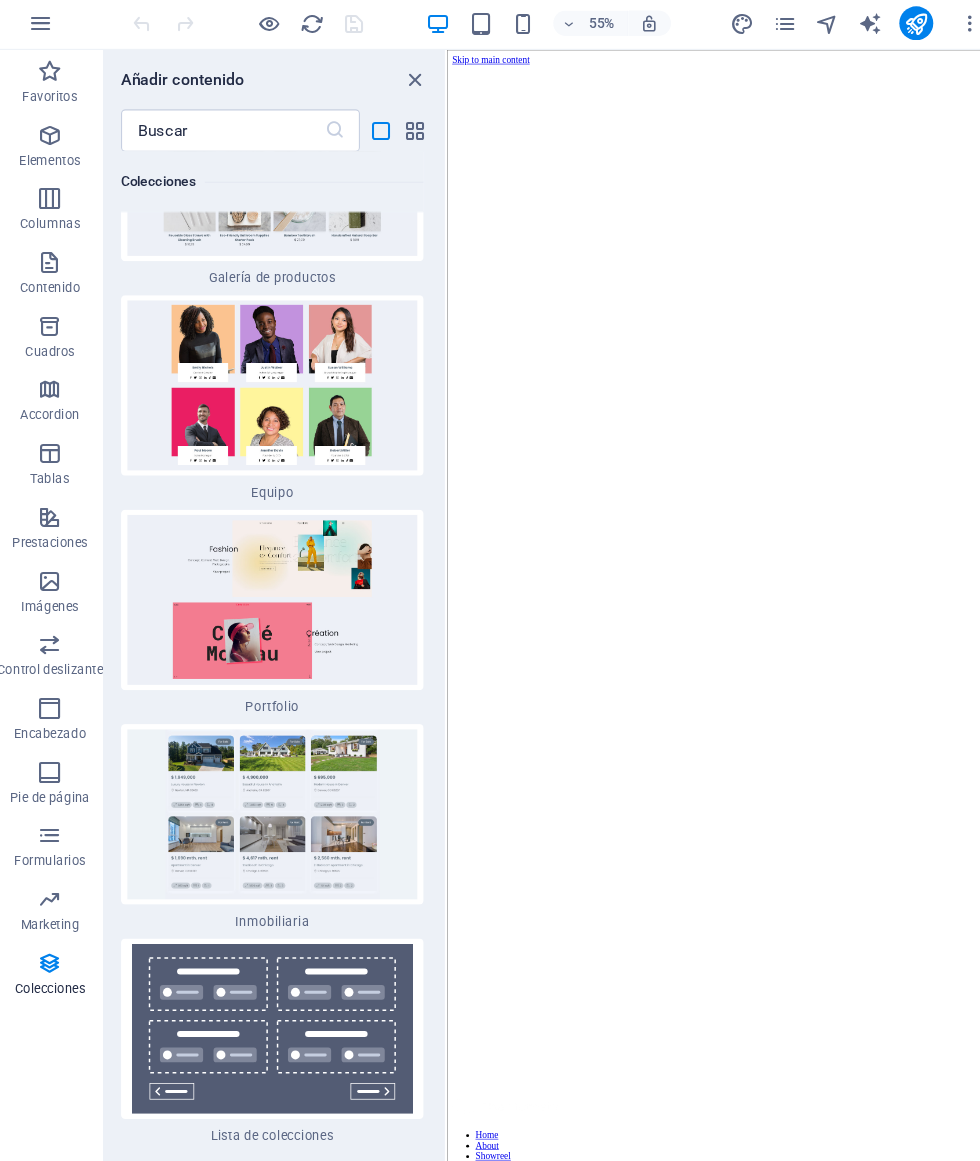 click at bounding box center (297, 25) 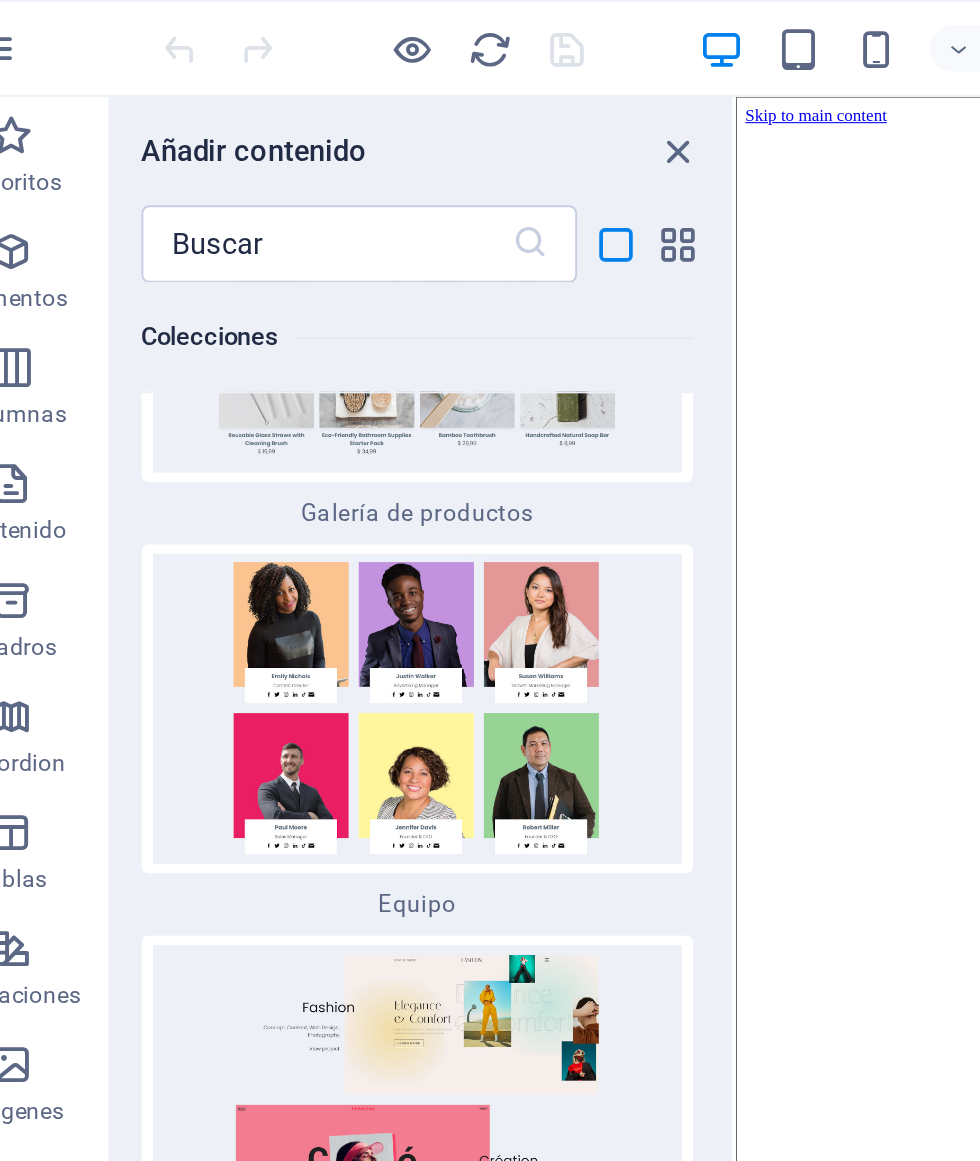 scroll, scrollTop: 0, scrollLeft: 0, axis: both 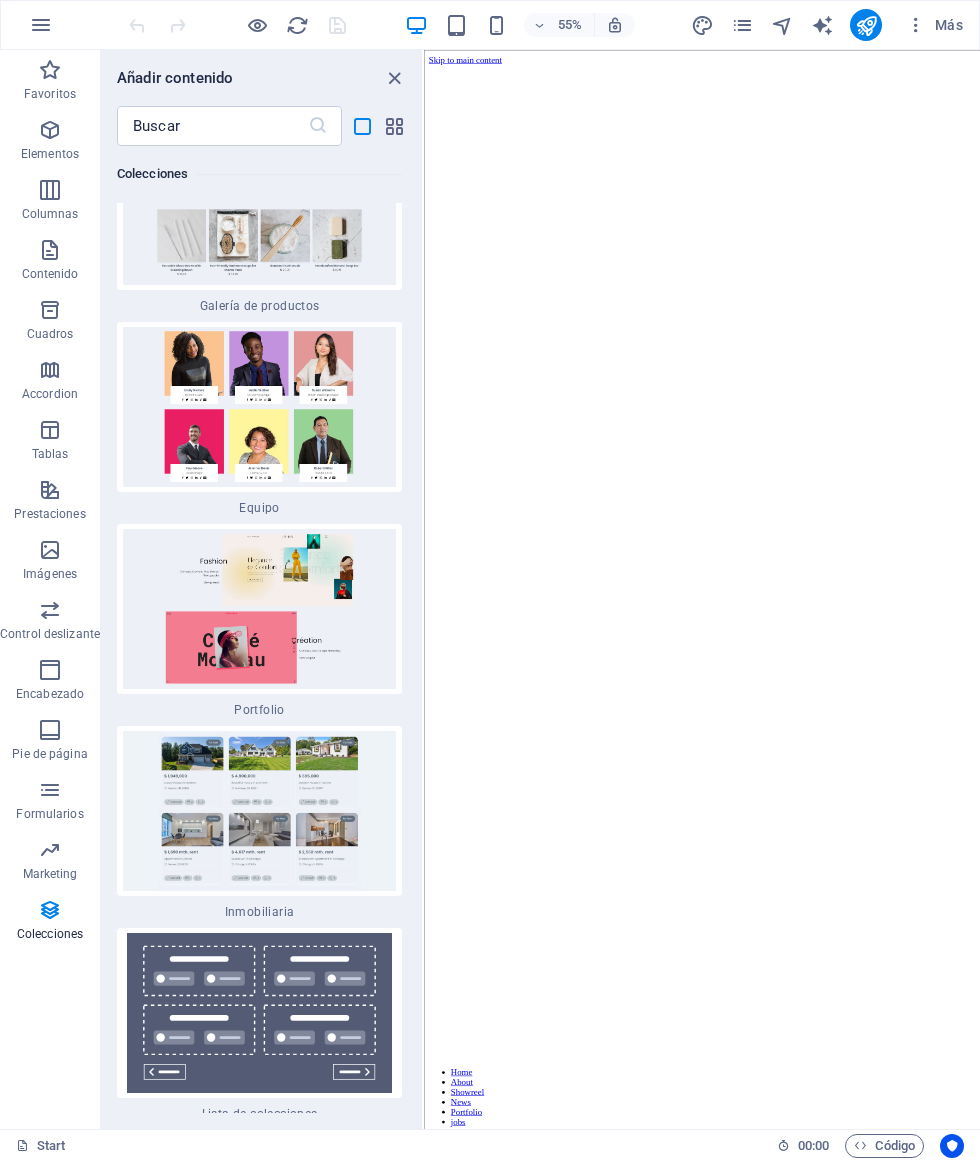 click at bounding box center [41, 25] 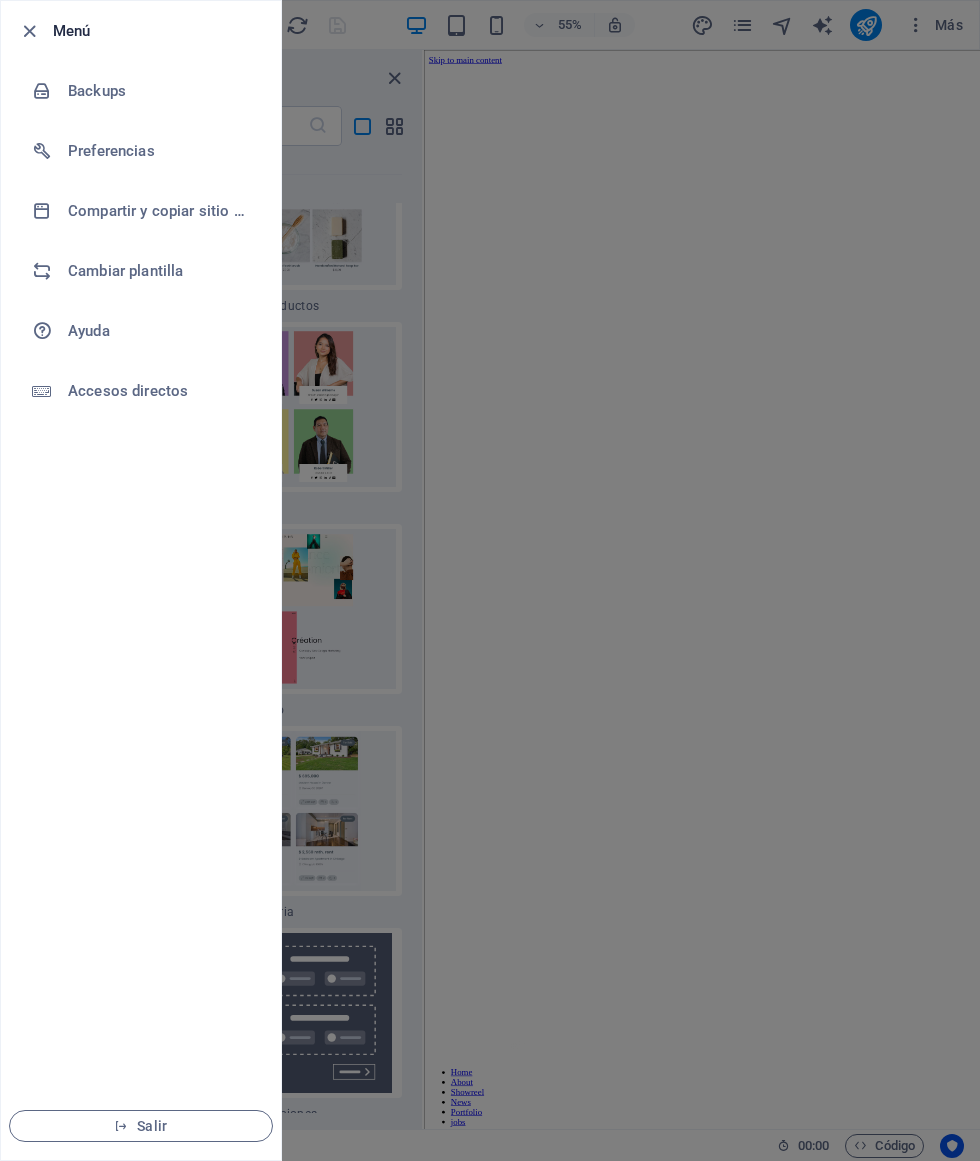 click on "Cambiar plantilla" at bounding box center [160, 271] 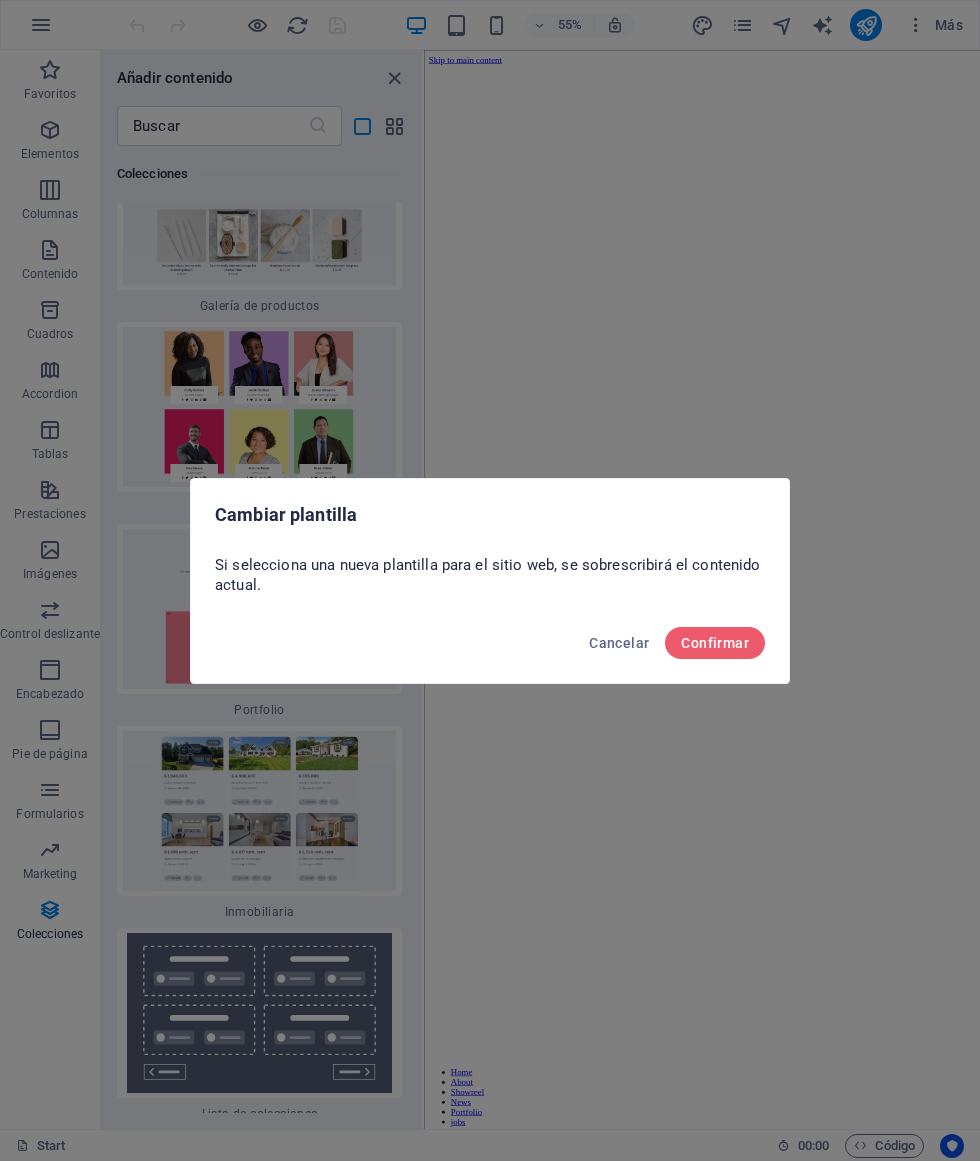 click on "Confirmar" at bounding box center (715, 643) 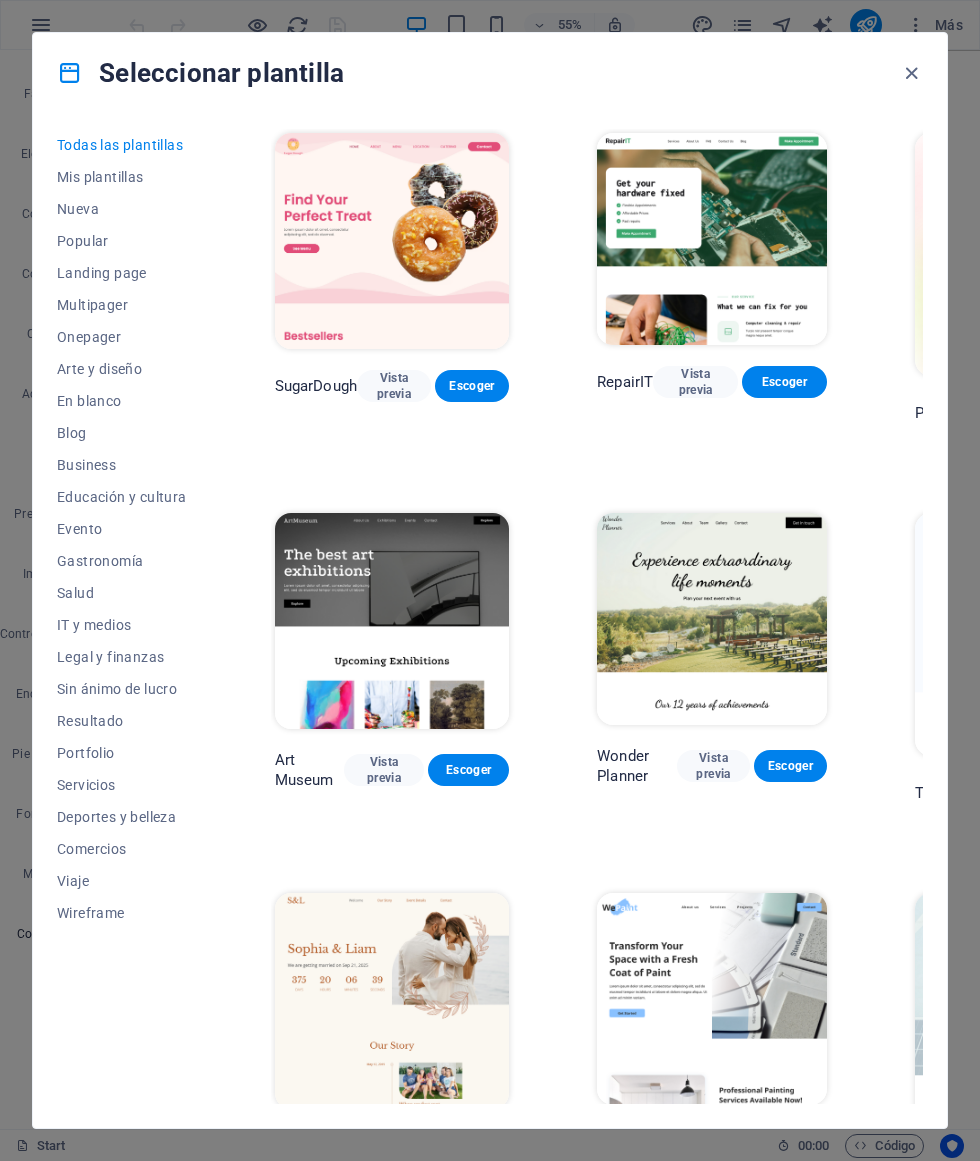 click on "Vista previa" at bounding box center [695, 382] 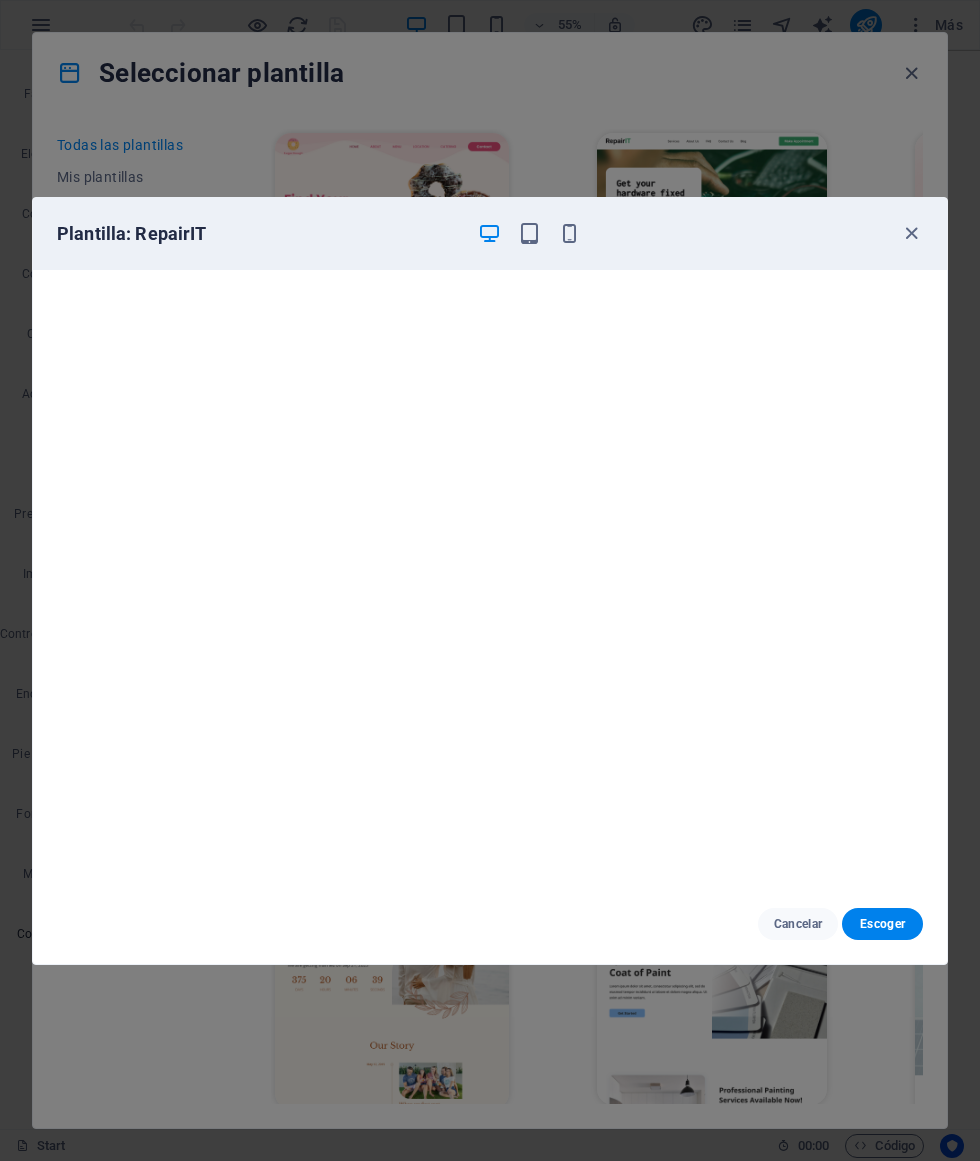 click at bounding box center [911, 233] 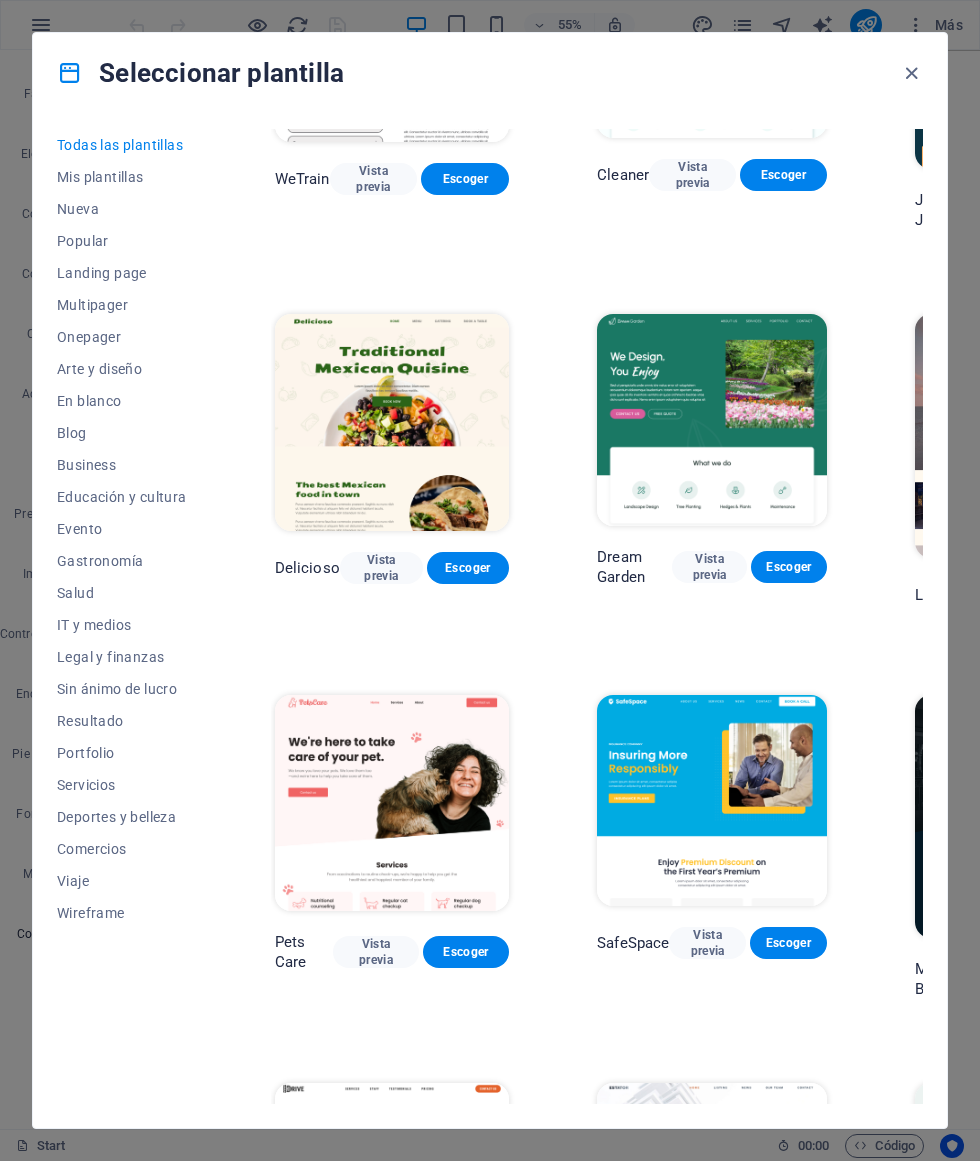 scroll, scrollTop: 2502, scrollLeft: 0, axis: vertical 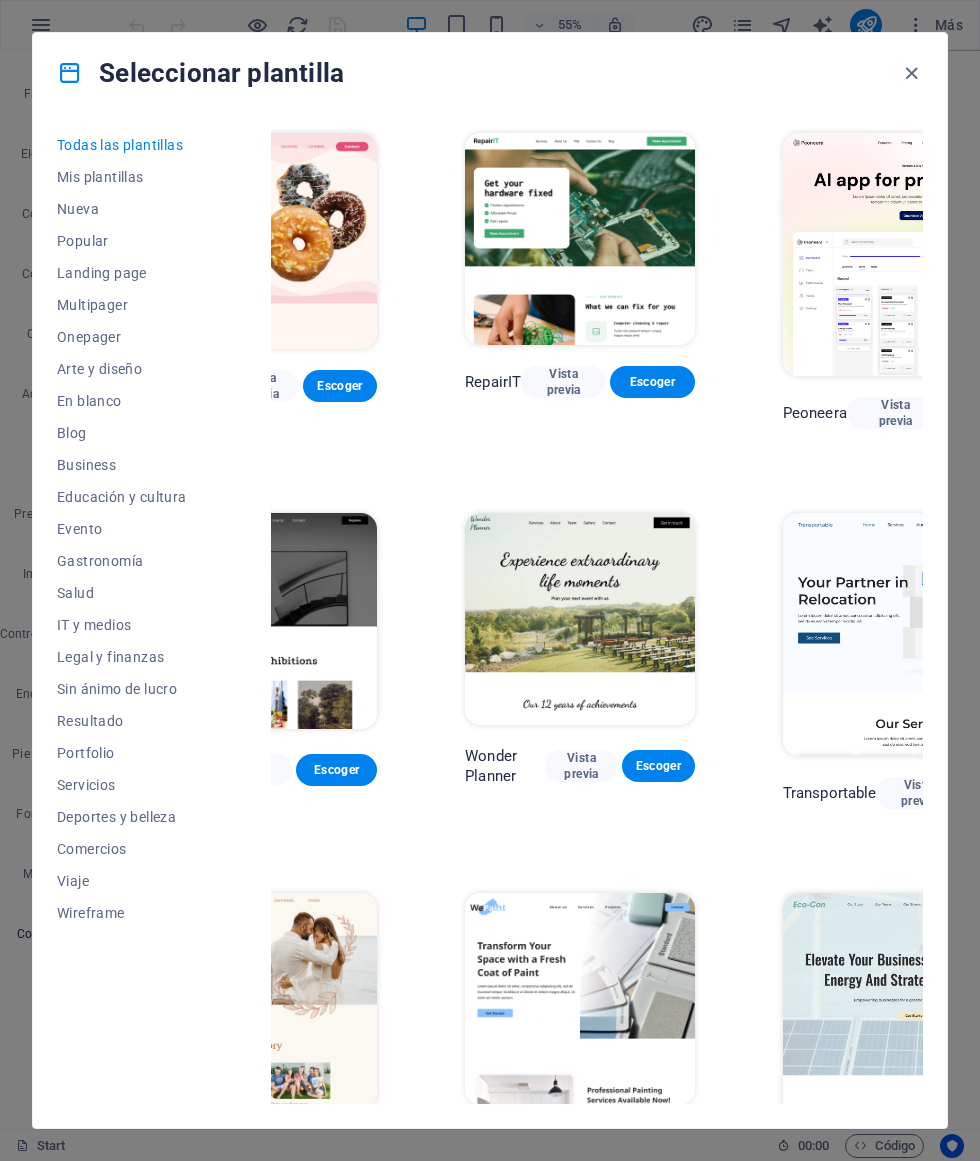 click on "Escoger" at bounding box center (652, 382) 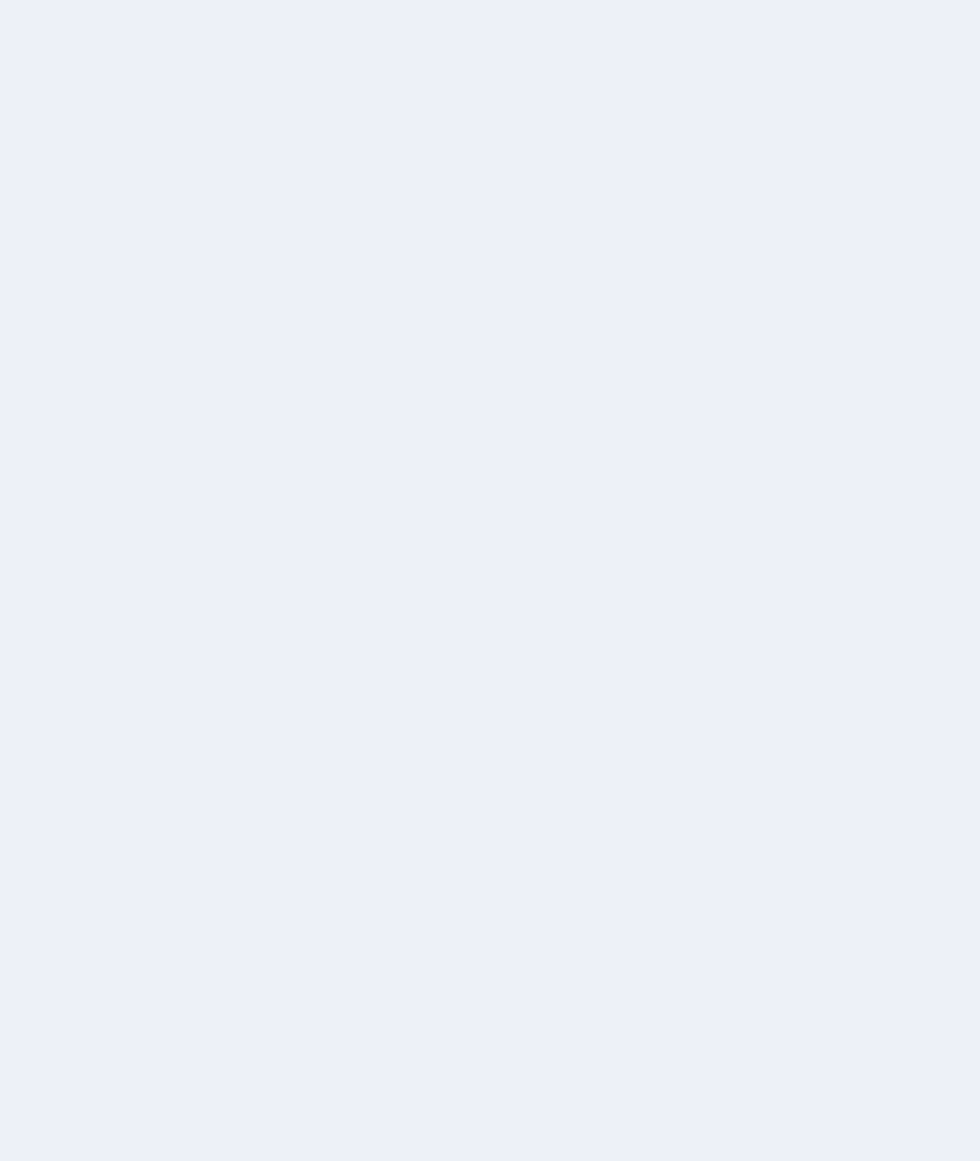 scroll, scrollTop: 0, scrollLeft: 0, axis: both 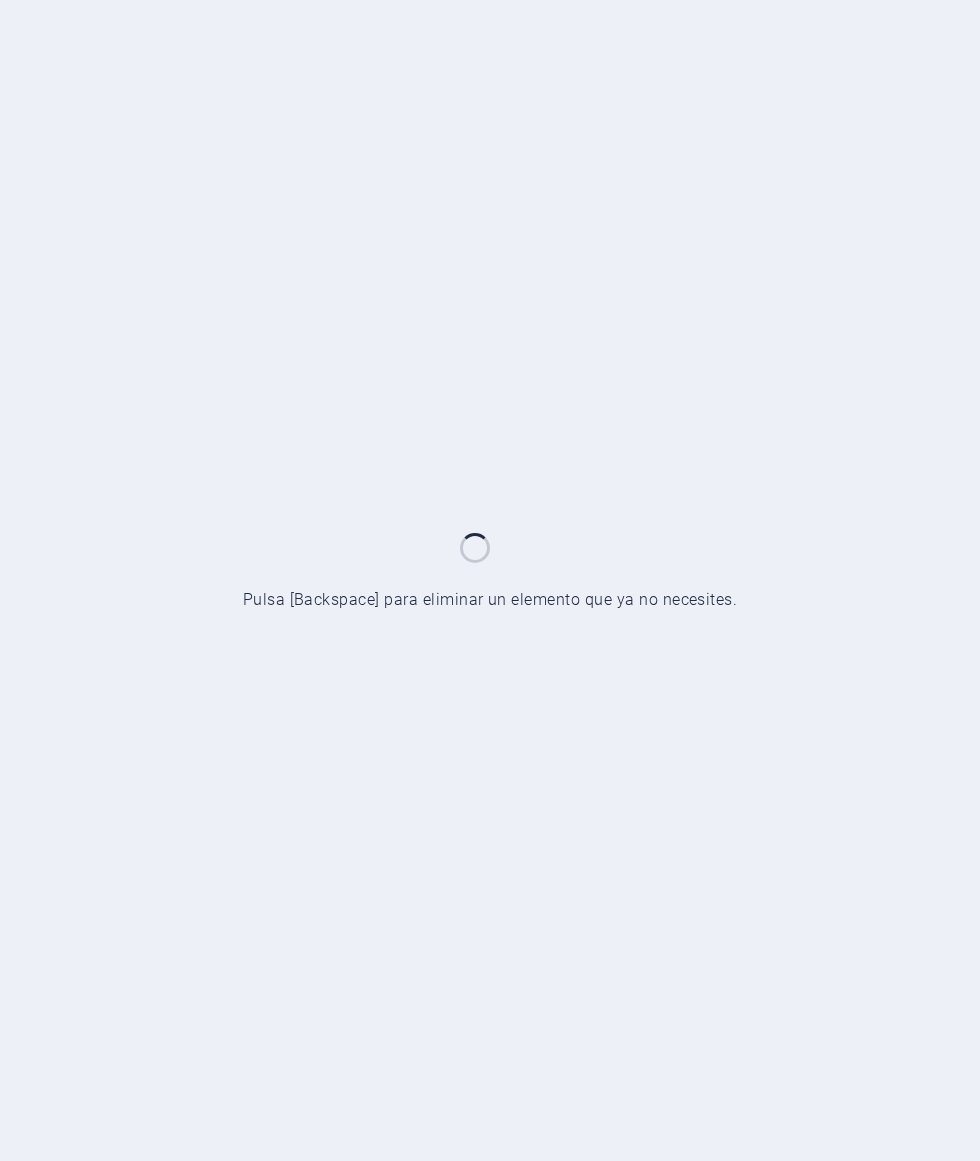click at bounding box center (490, 580) 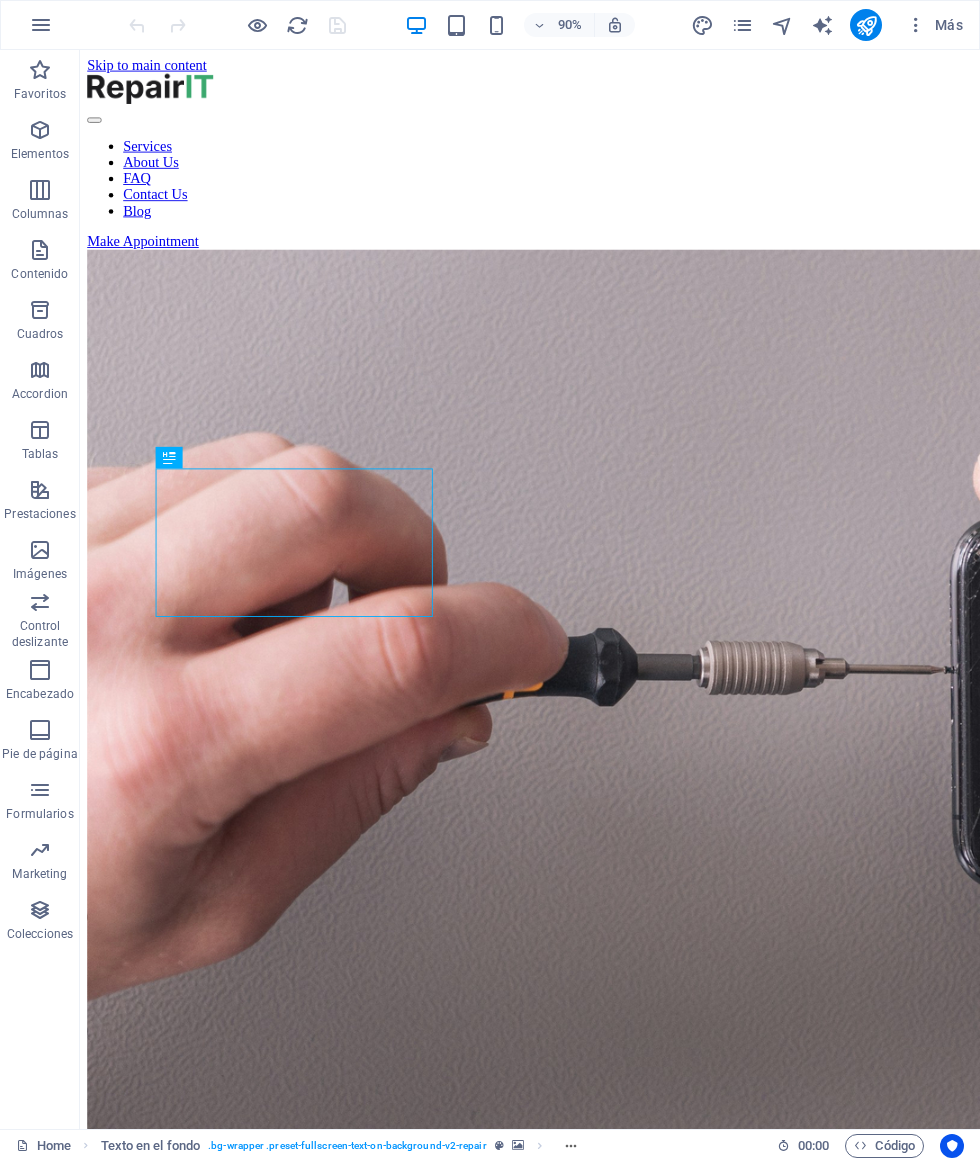 scroll, scrollTop: 0, scrollLeft: 0, axis: both 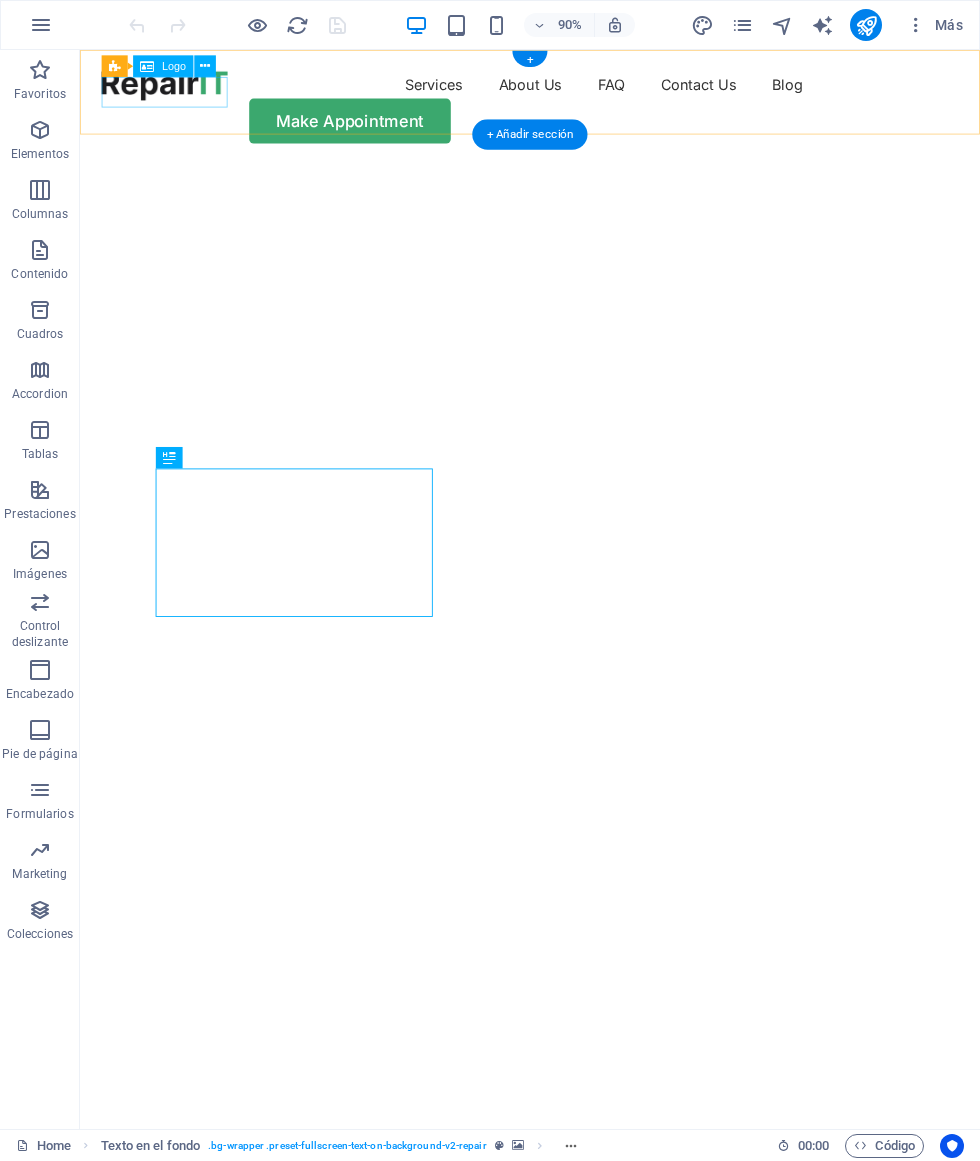 click at bounding box center (174, 89) 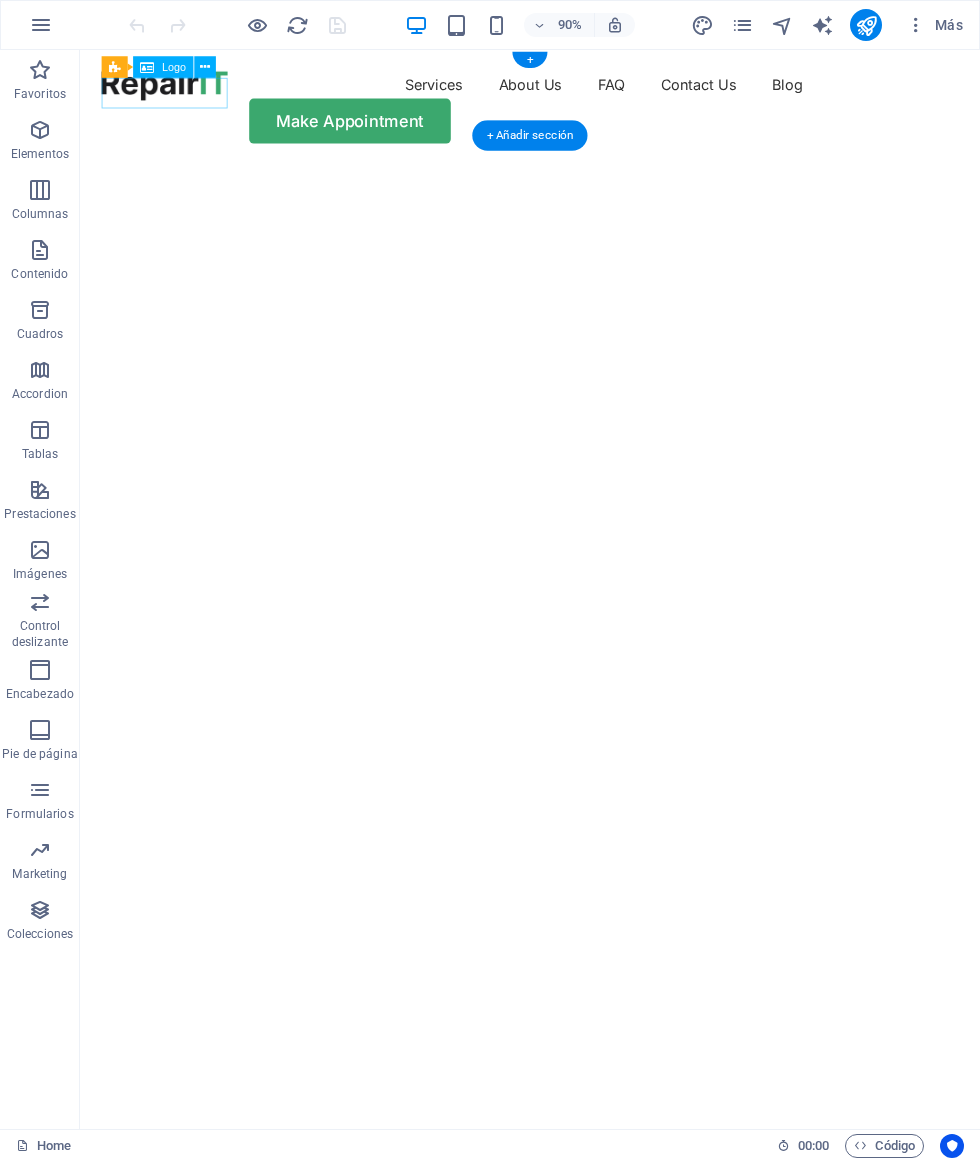 scroll, scrollTop: 0, scrollLeft: 0, axis: both 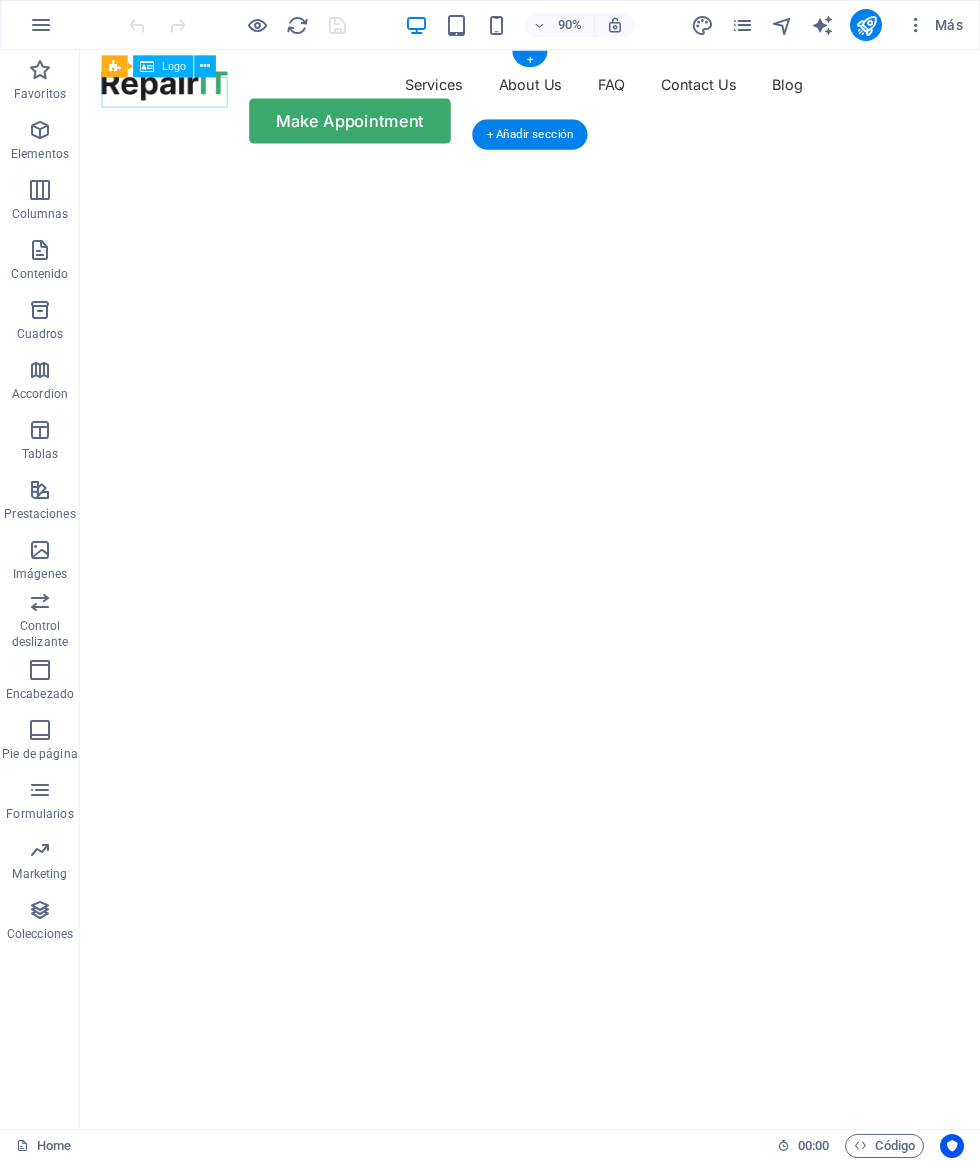 click at bounding box center (41, 25) 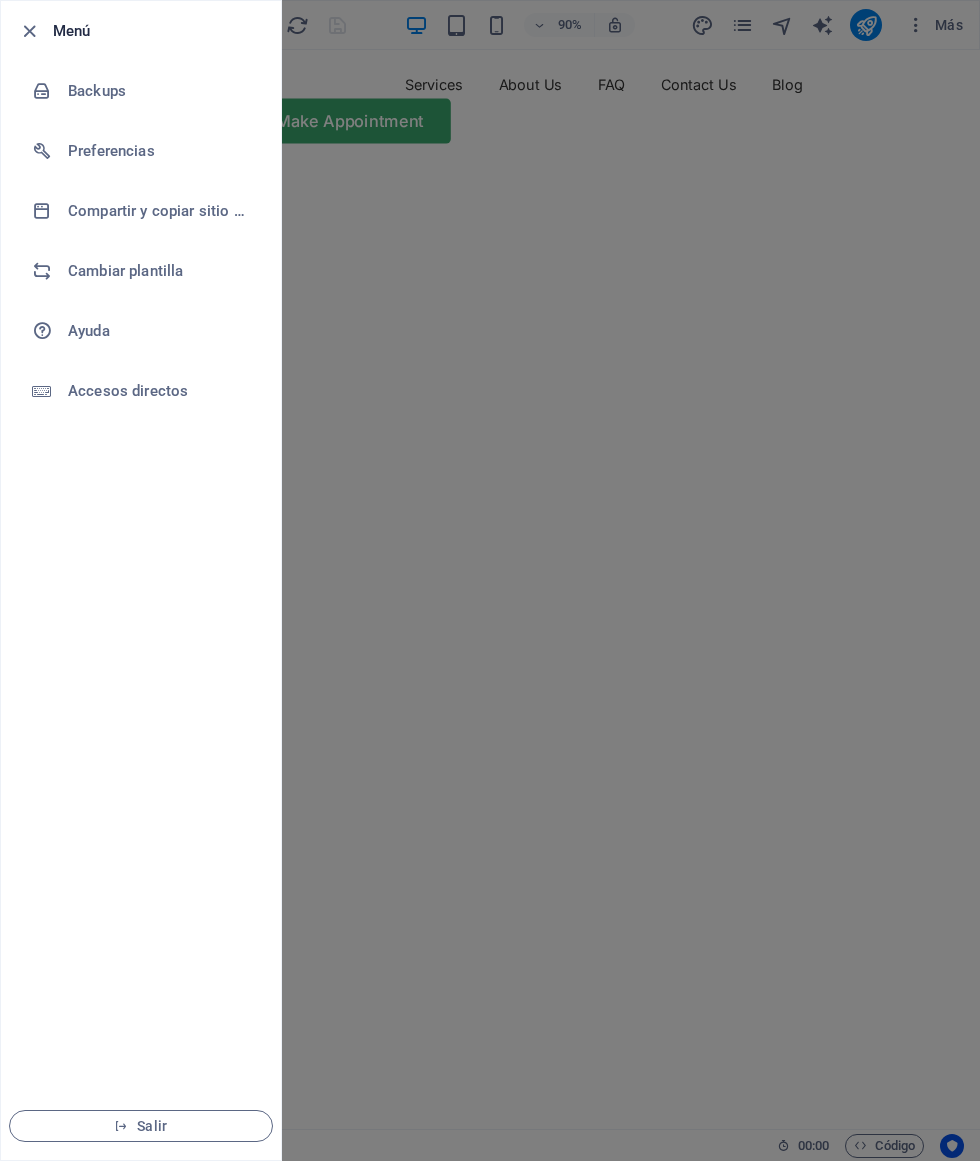 click on "Cambiar plantilla" at bounding box center (160, 271) 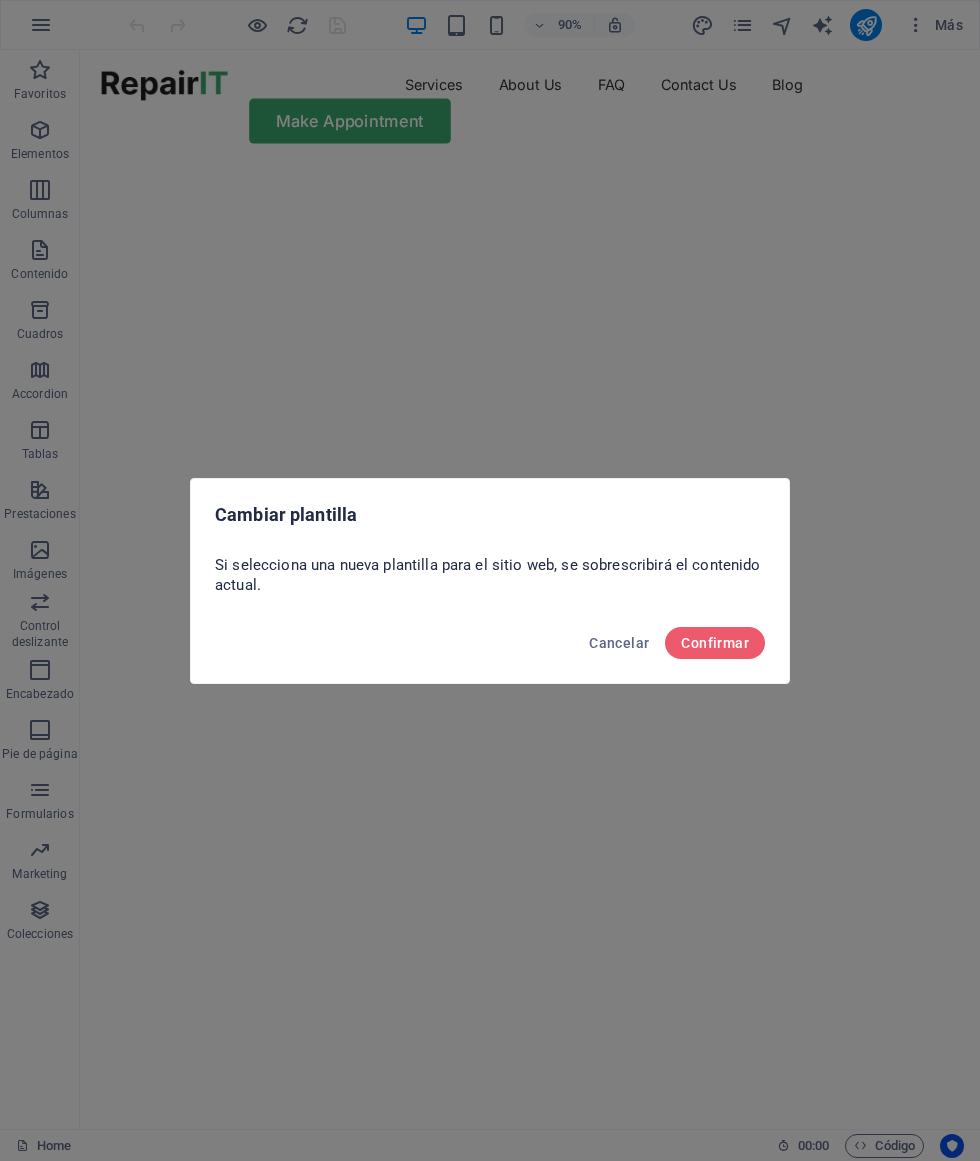 click on "Confirmar" at bounding box center (715, 643) 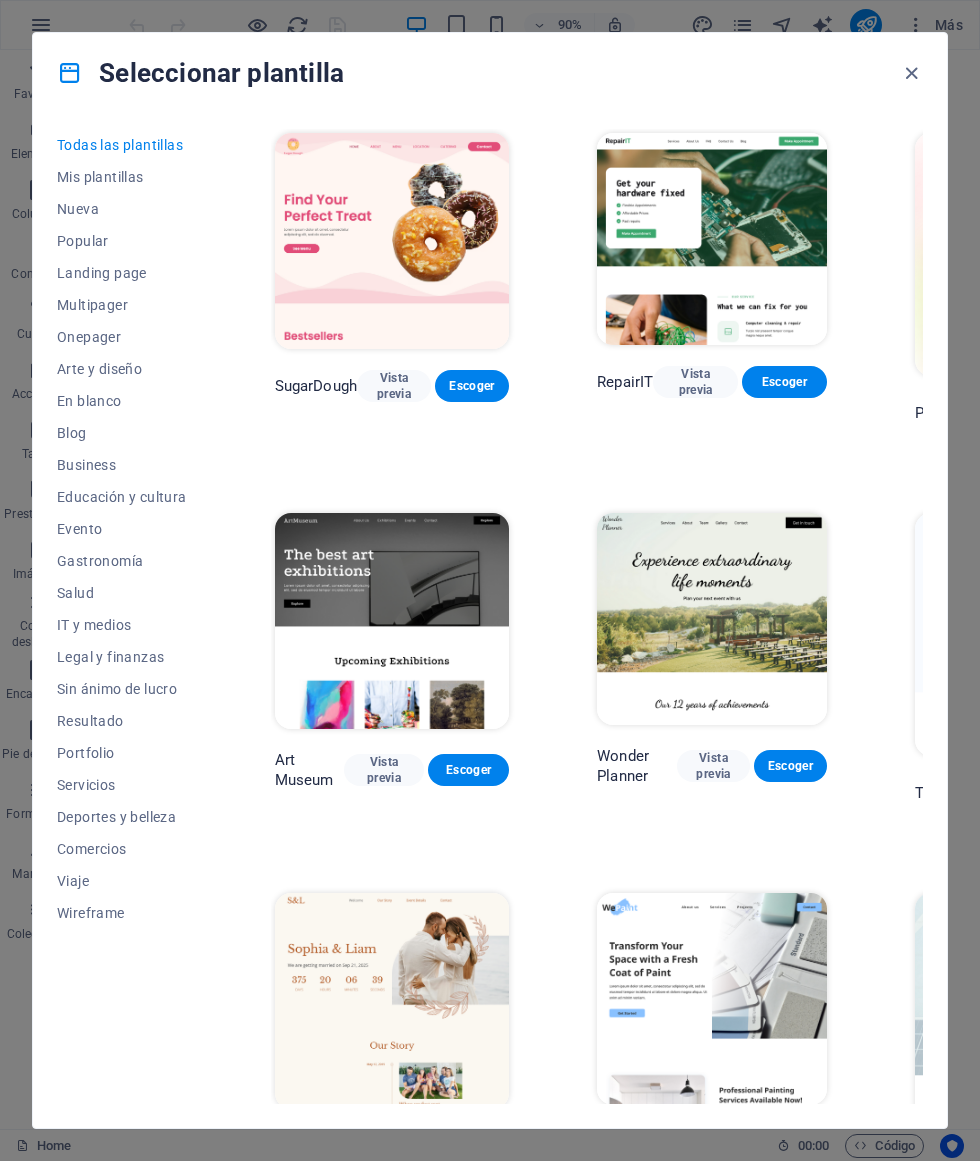 click on "Wireframe" at bounding box center [122, 913] 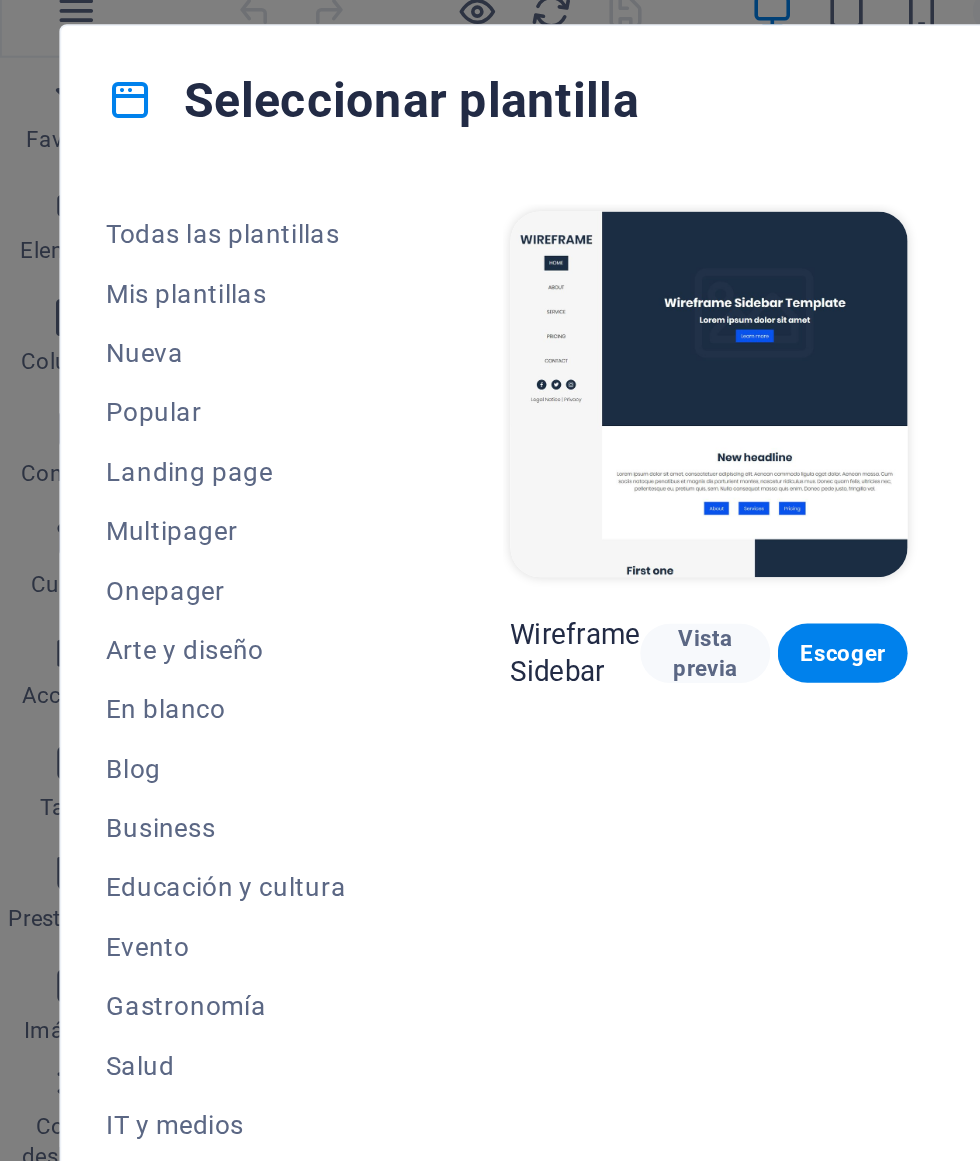 click on "Landing page" at bounding box center [122, 273] 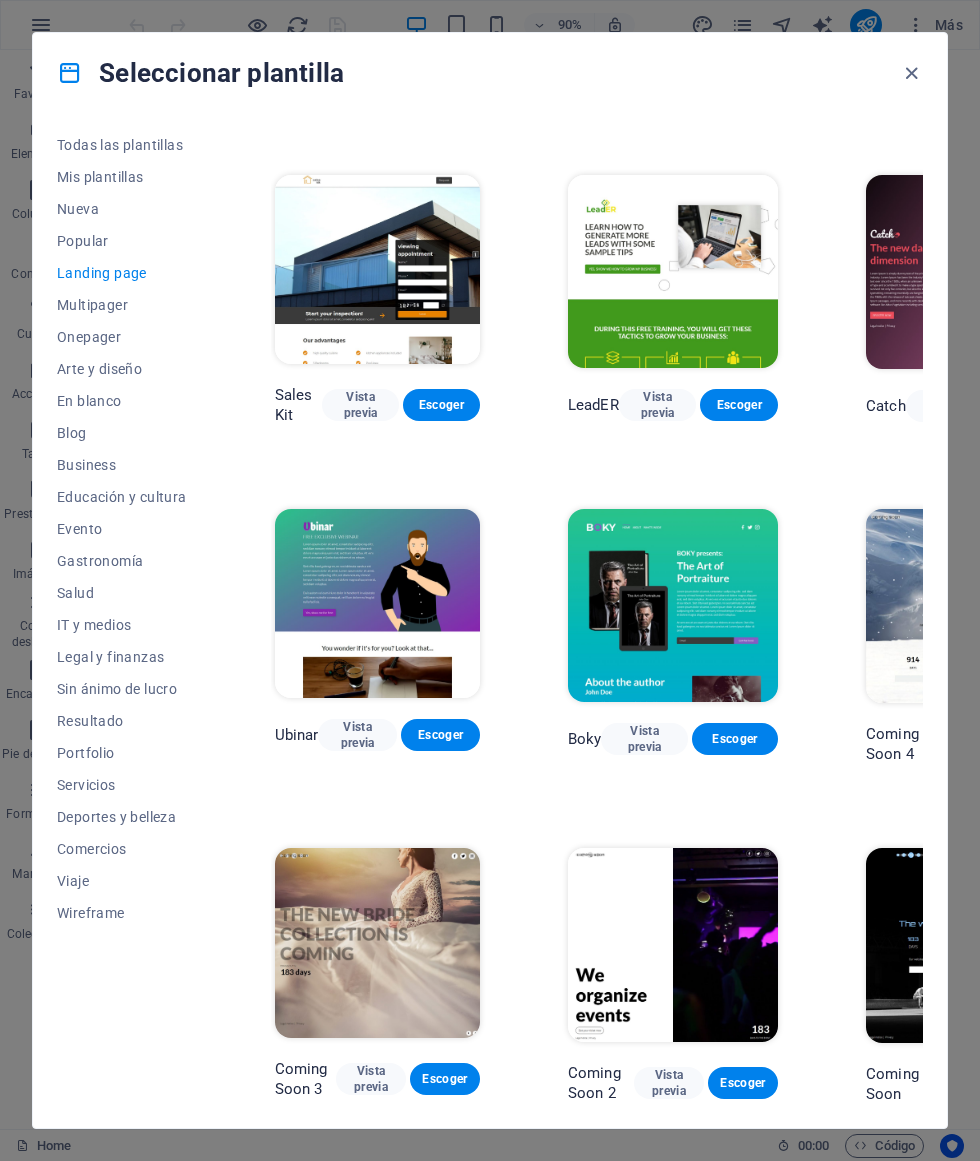 scroll, scrollTop: 1958, scrollLeft: 0, axis: vertical 